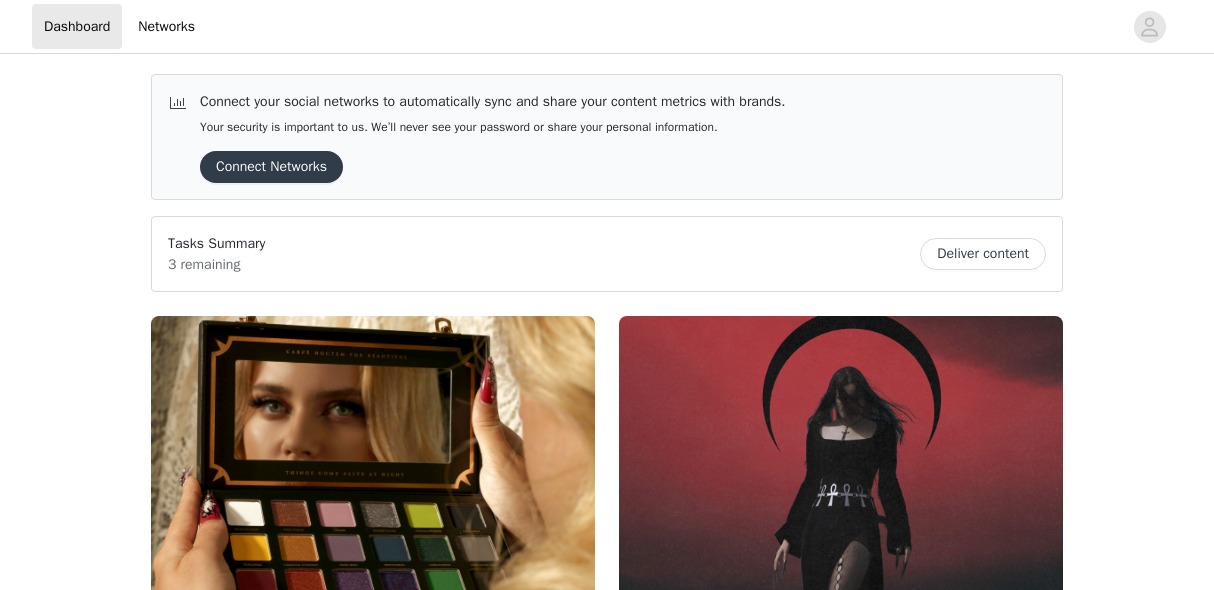 scroll, scrollTop: 0, scrollLeft: 0, axis: both 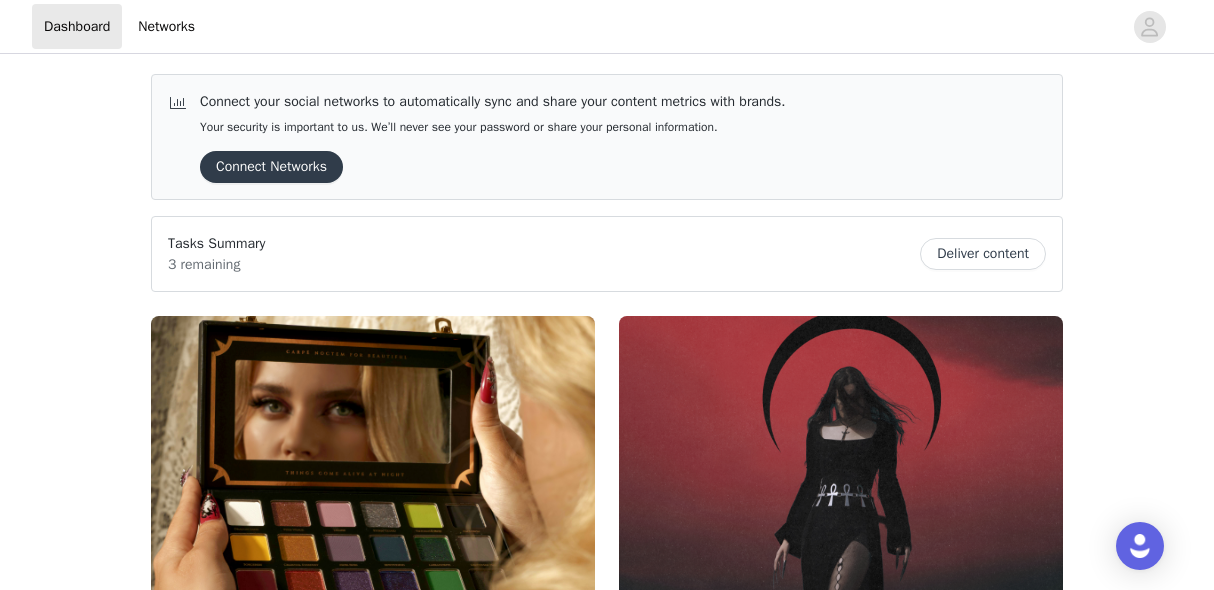 click on "Deliver content" at bounding box center [983, 254] 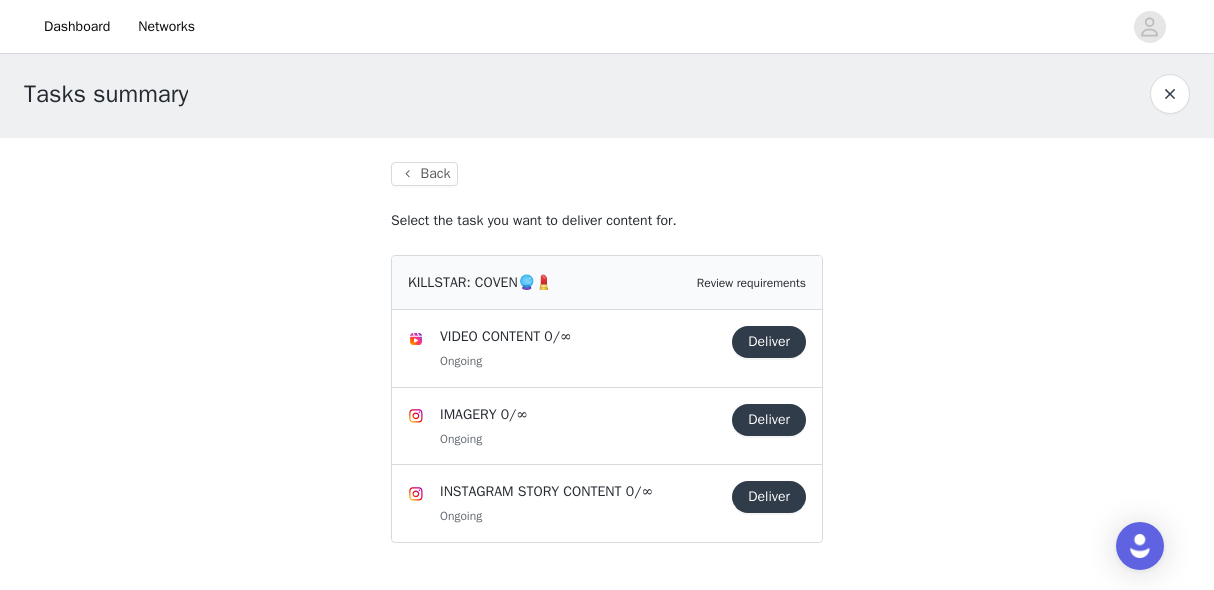scroll, scrollTop: 7, scrollLeft: 0, axis: vertical 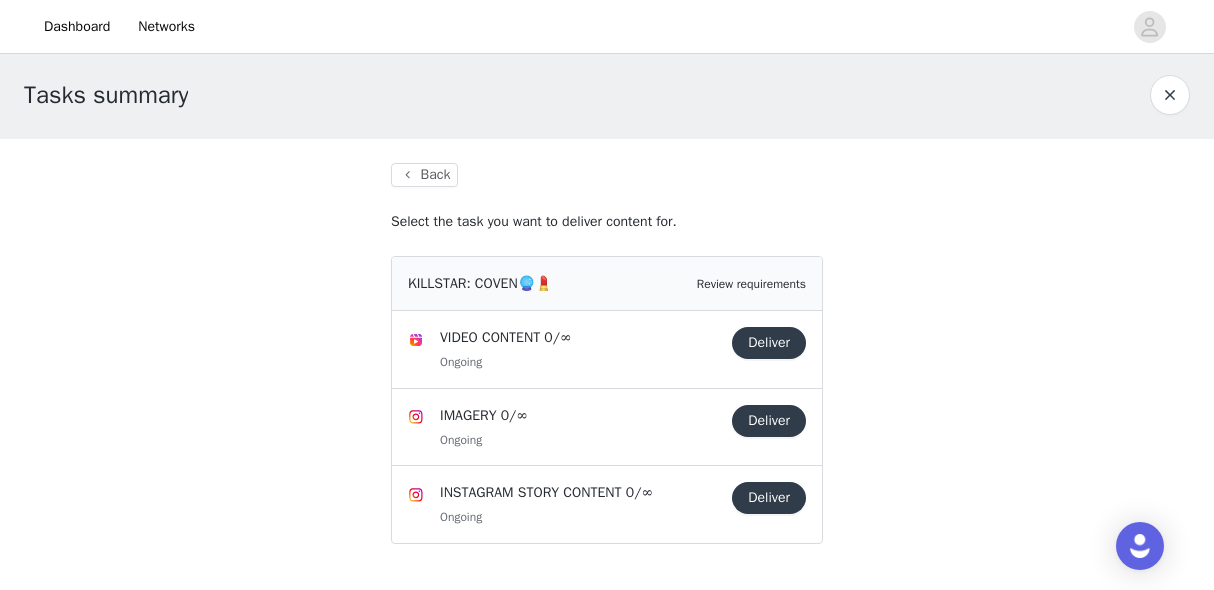 click on "Deliver" at bounding box center (769, 421) 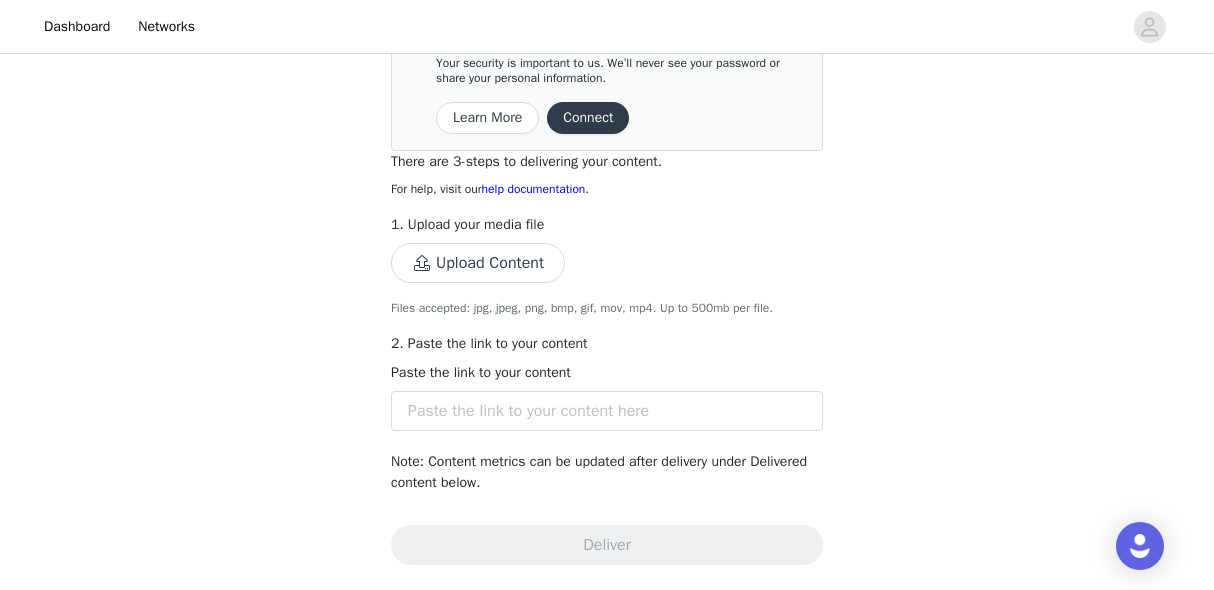 scroll, scrollTop: 7, scrollLeft: 0, axis: vertical 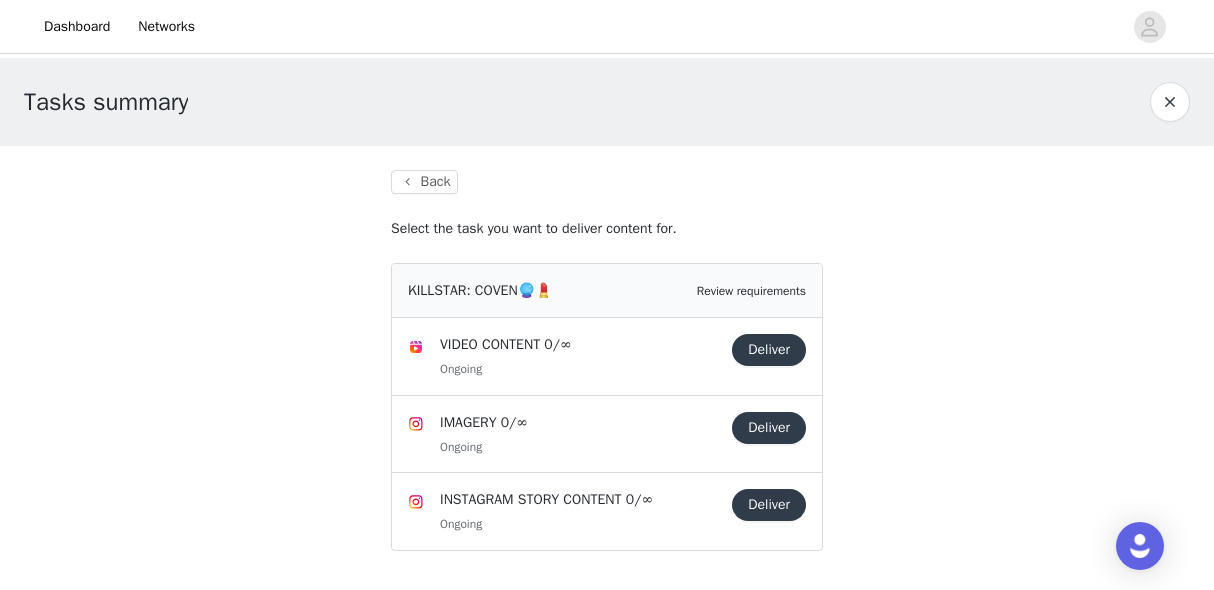 click on "Deliver" at bounding box center (769, 350) 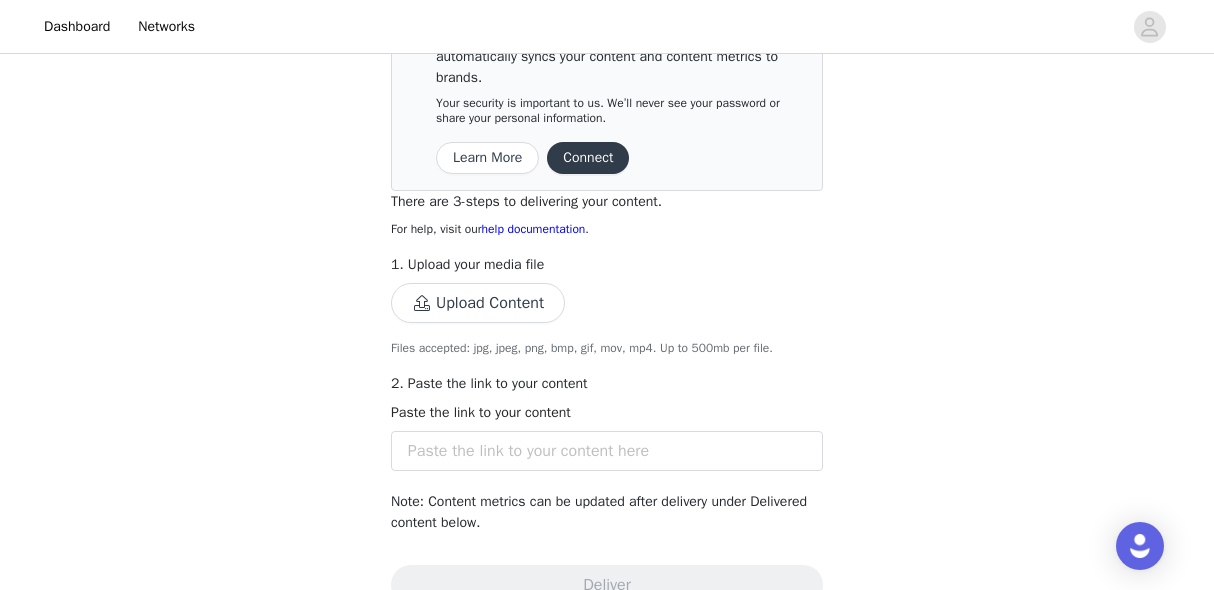 scroll, scrollTop: 217, scrollLeft: 0, axis: vertical 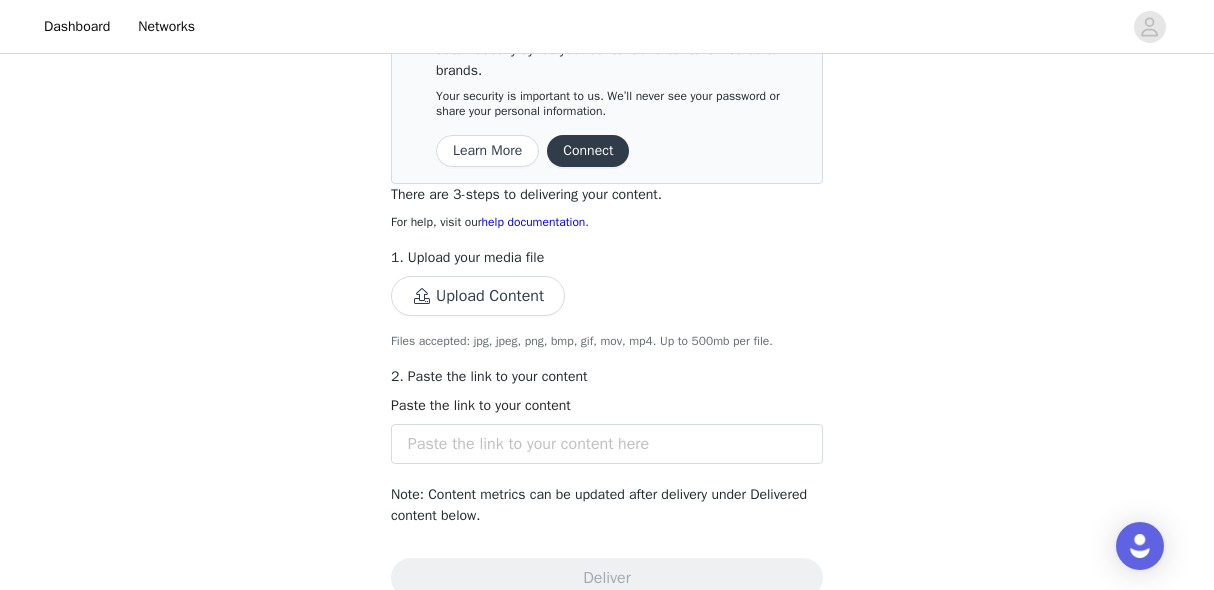 click on "Upload Content" at bounding box center (478, 296) 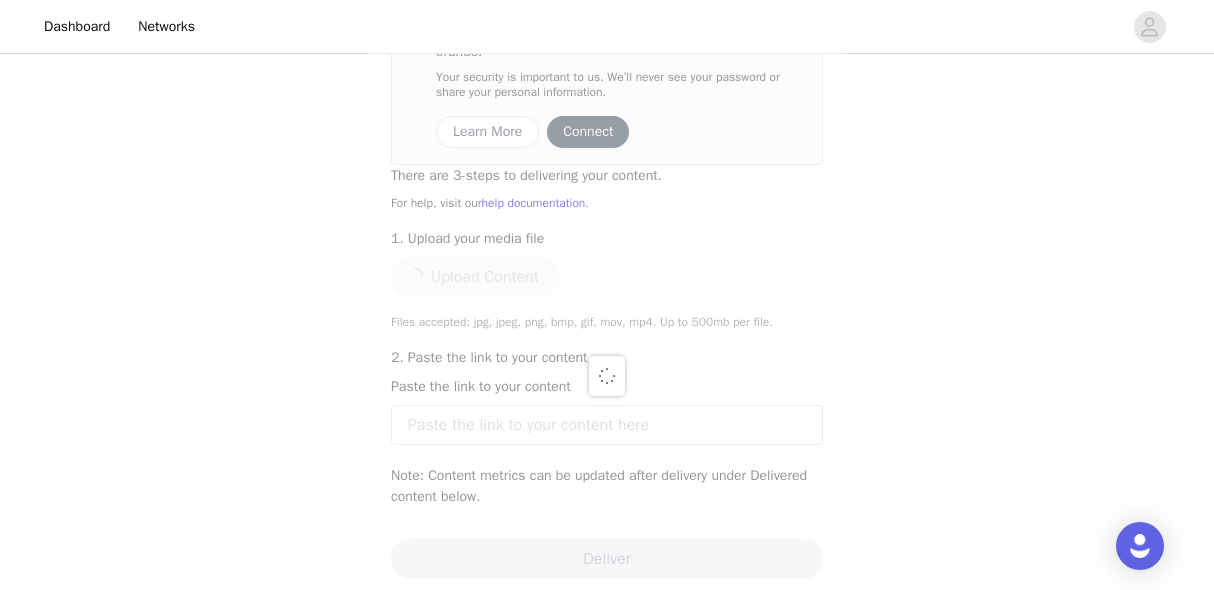 scroll, scrollTop: 257, scrollLeft: 0, axis: vertical 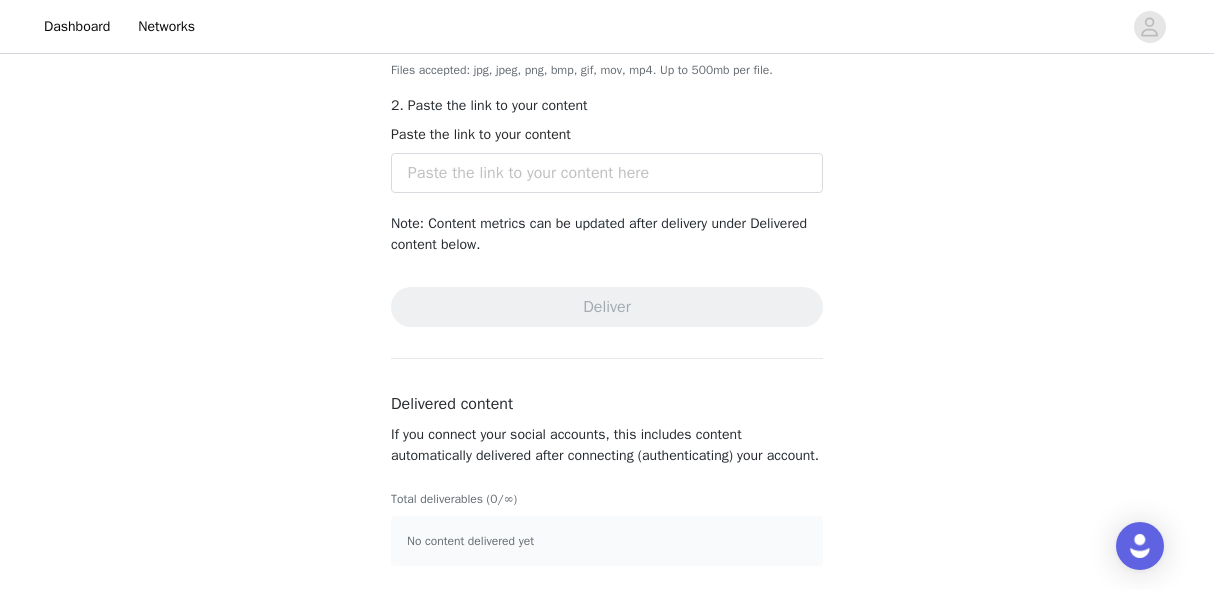 click on "No content delivered yet" at bounding box center [607, 541] 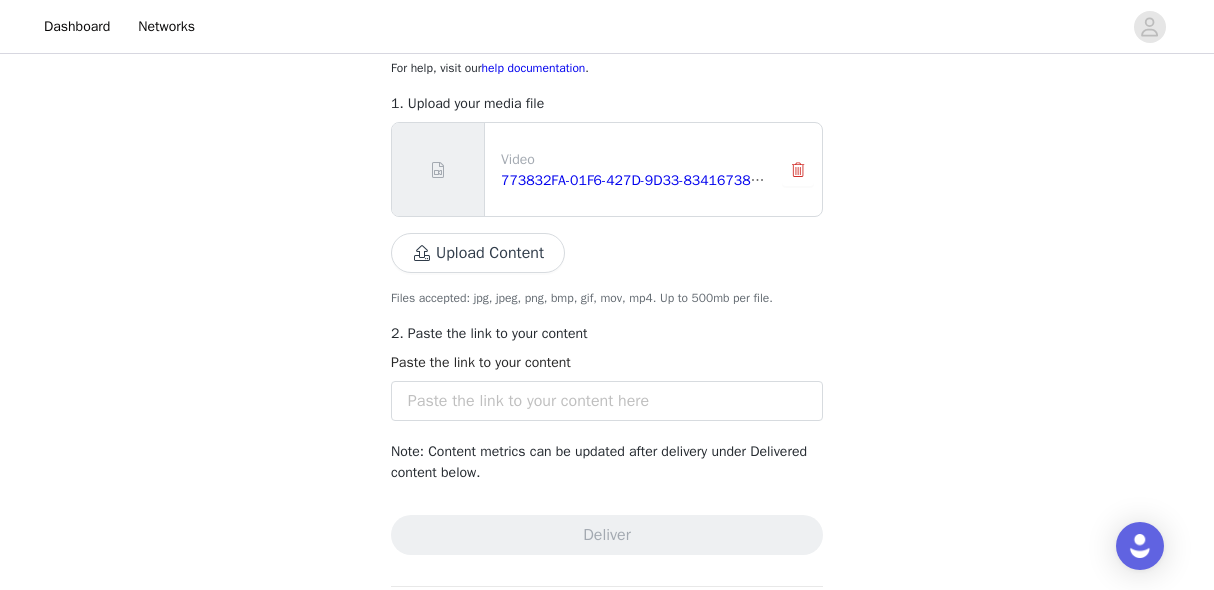 scroll, scrollTop: 361, scrollLeft: 0, axis: vertical 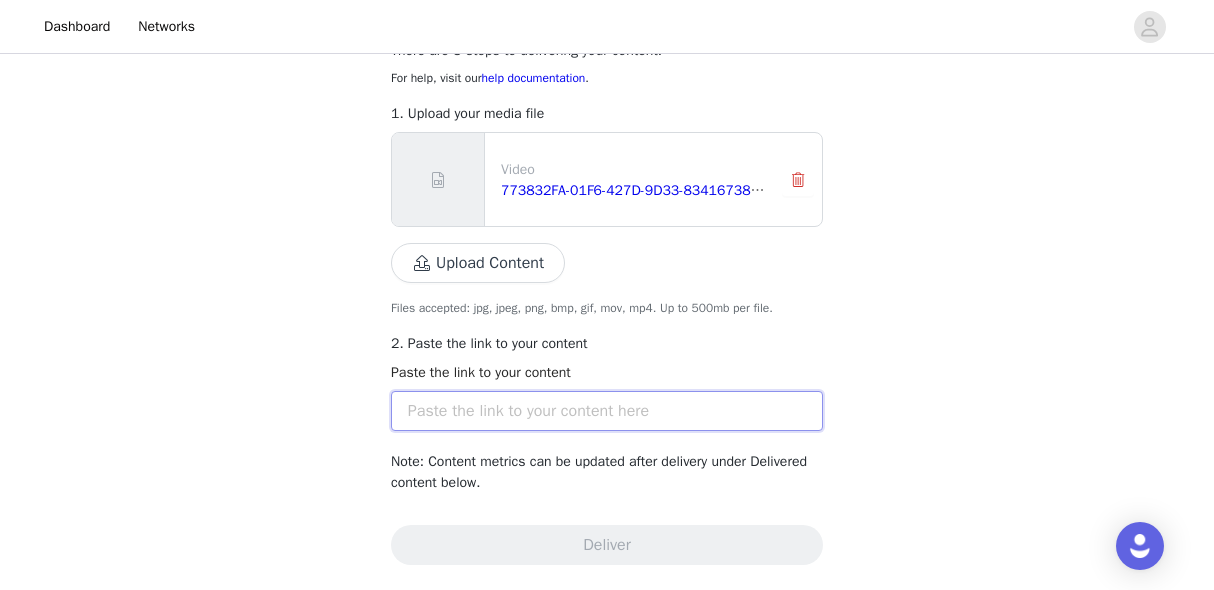 click at bounding box center (607, 411) 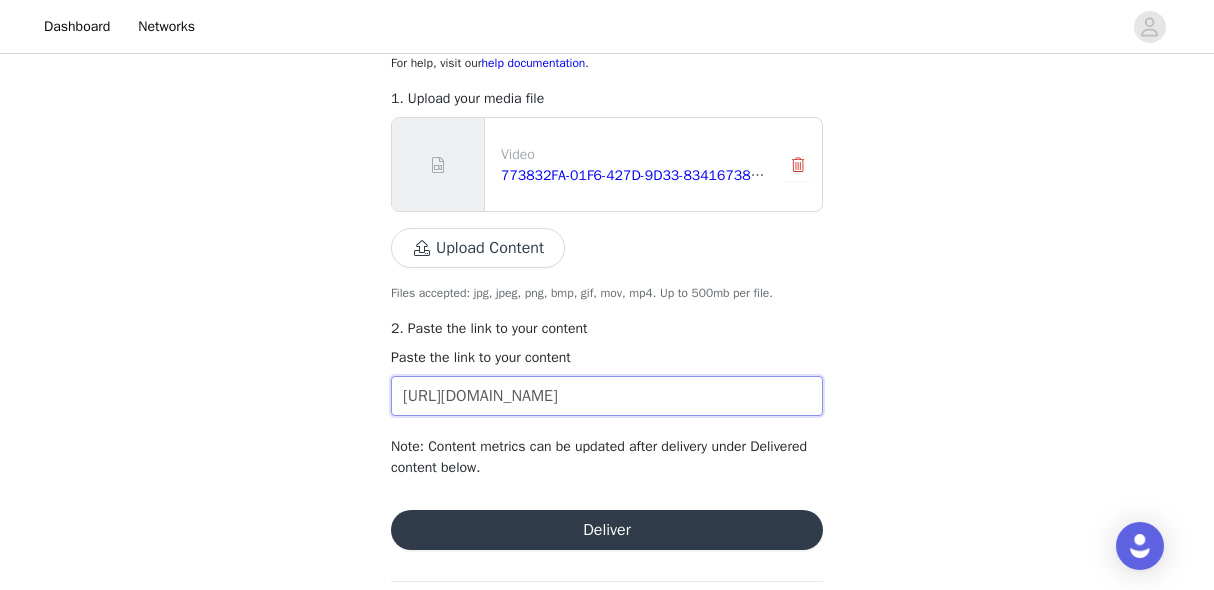 scroll, scrollTop: 384, scrollLeft: 0, axis: vertical 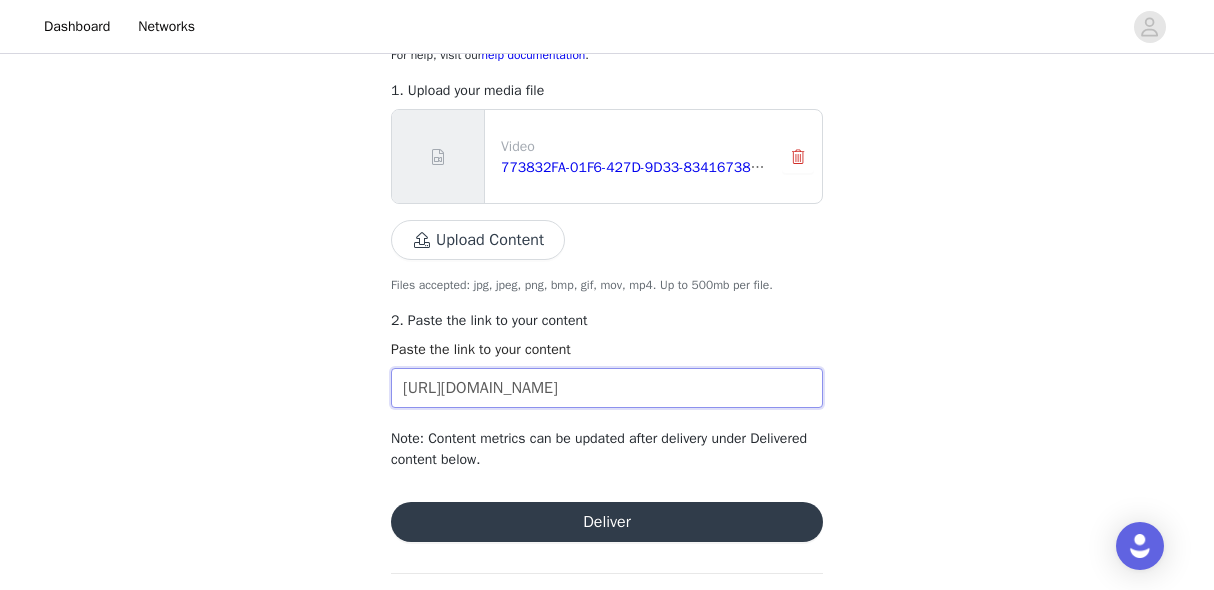 type on "https://www.tiktok.com/@vladvonkitsch/video/7526630107927121175?is_from_webapp=1&sender_device=pc&web_id=7526642854371214870" 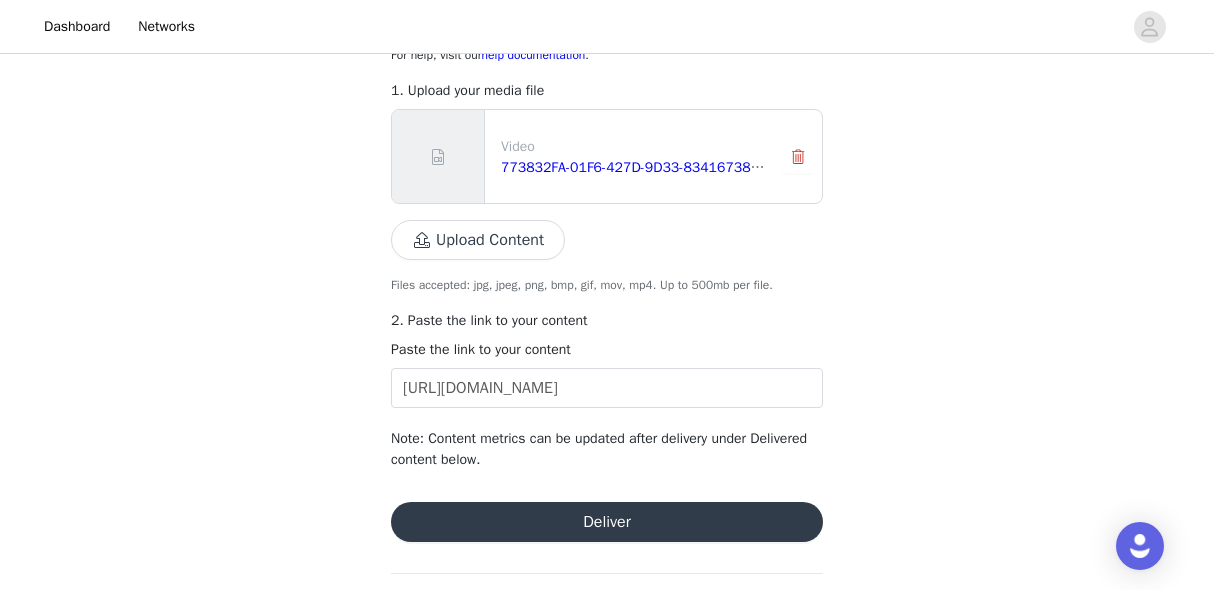 click on "Deliver" at bounding box center (607, 522) 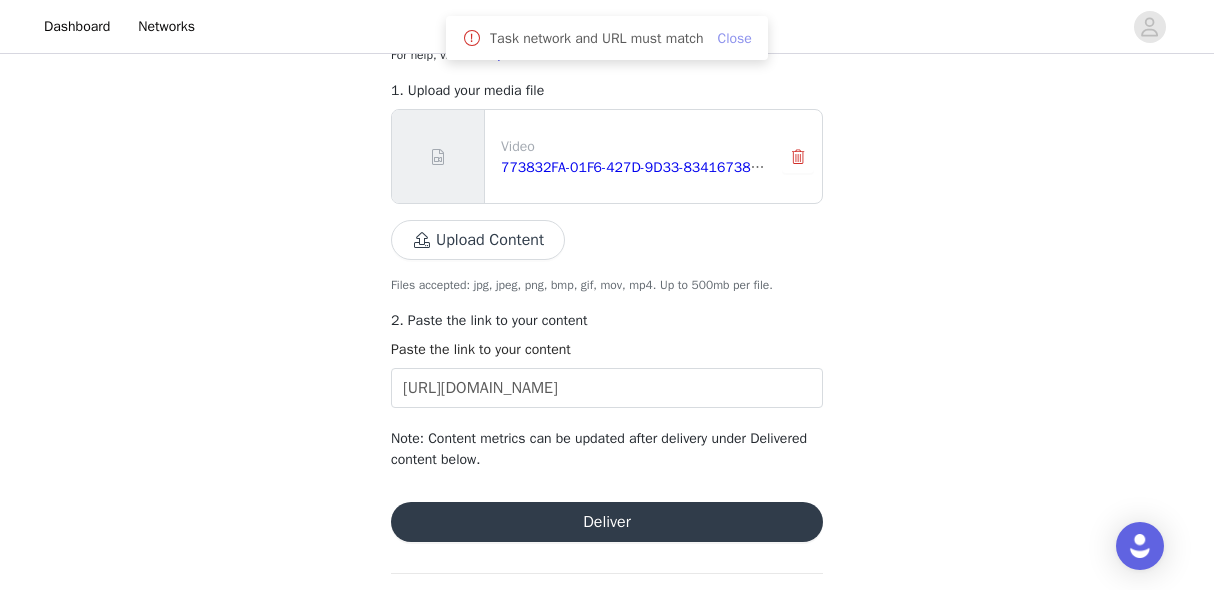 click on "Close" at bounding box center (735, 38) 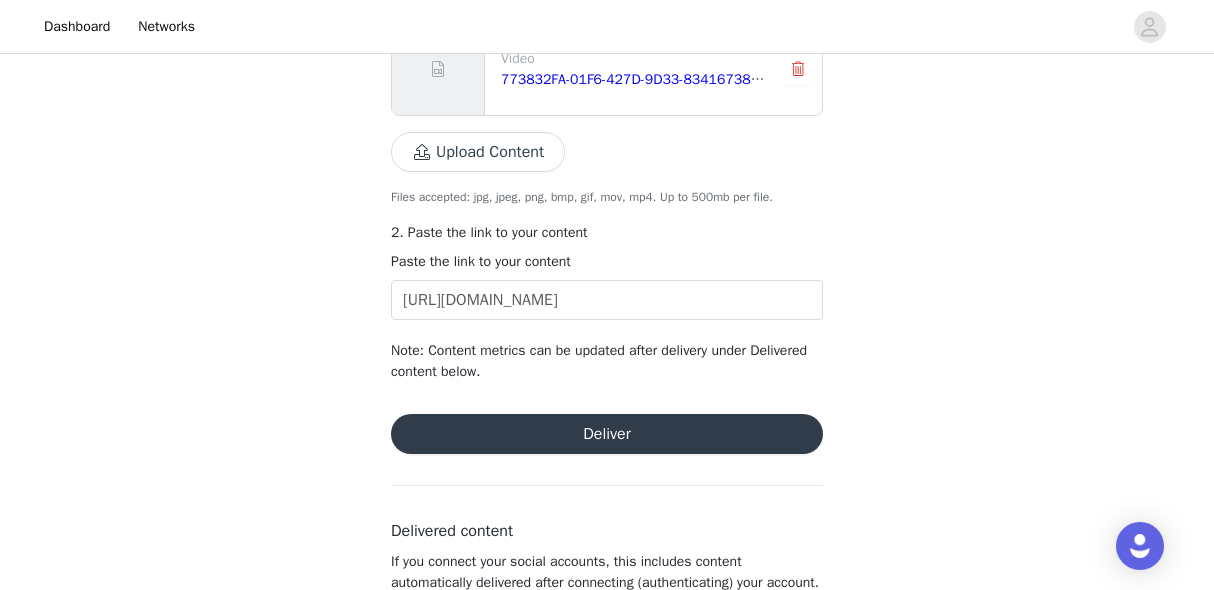 scroll, scrollTop: 464, scrollLeft: 0, axis: vertical 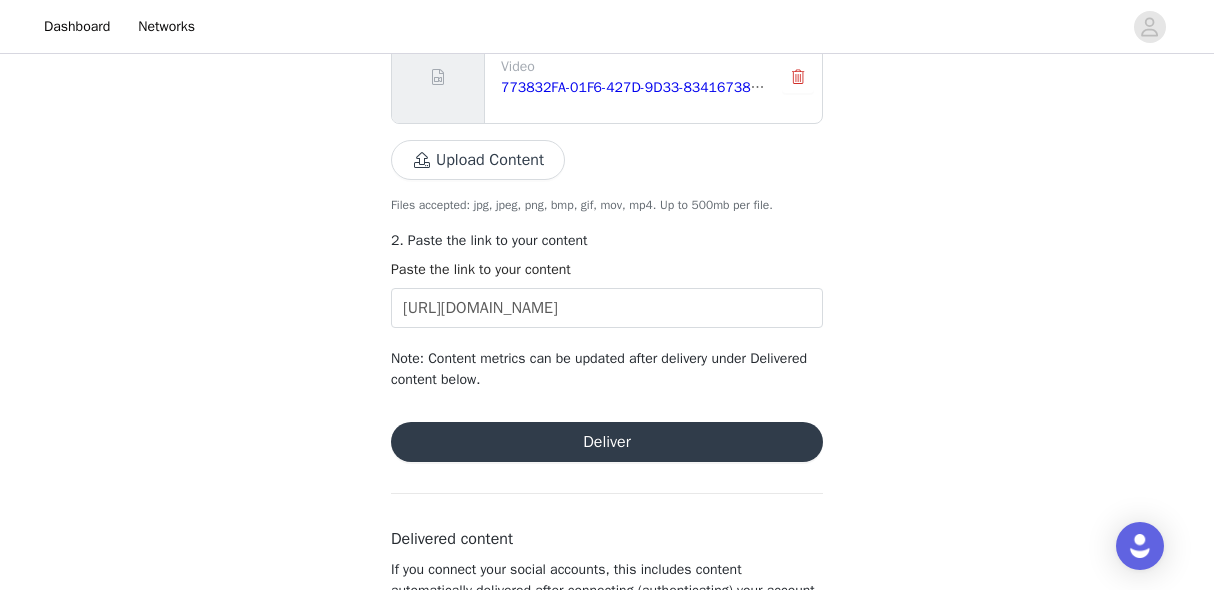 click on "Deliver" at bounding box center (607, 442) 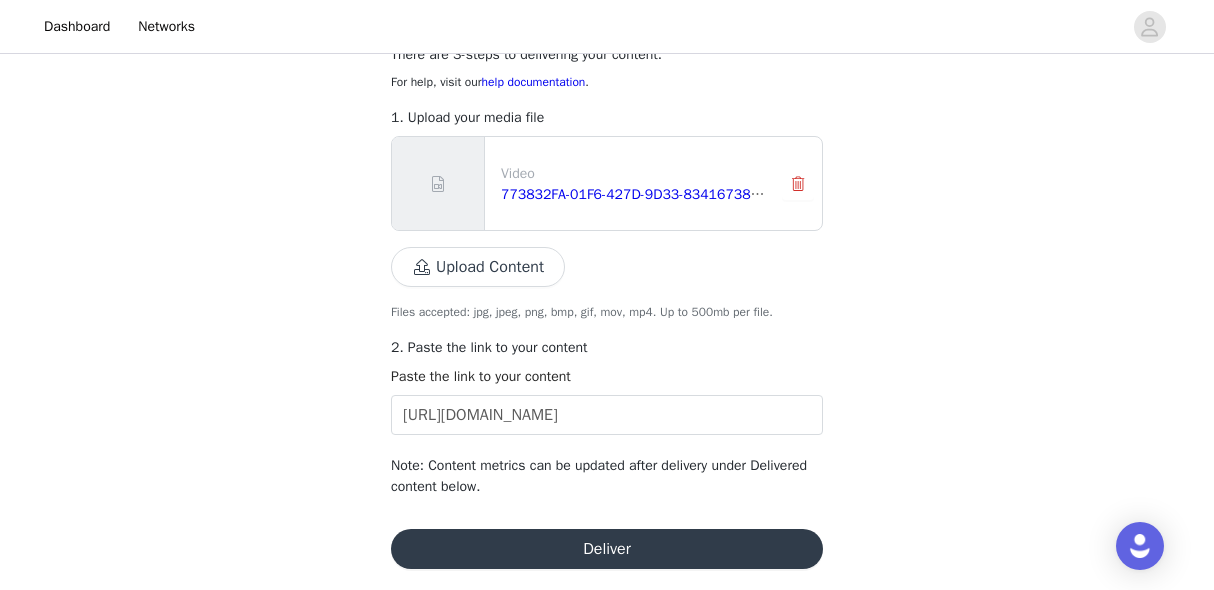 scroll, scrollTop: 334, scrollLeft: 0, axis: vertical 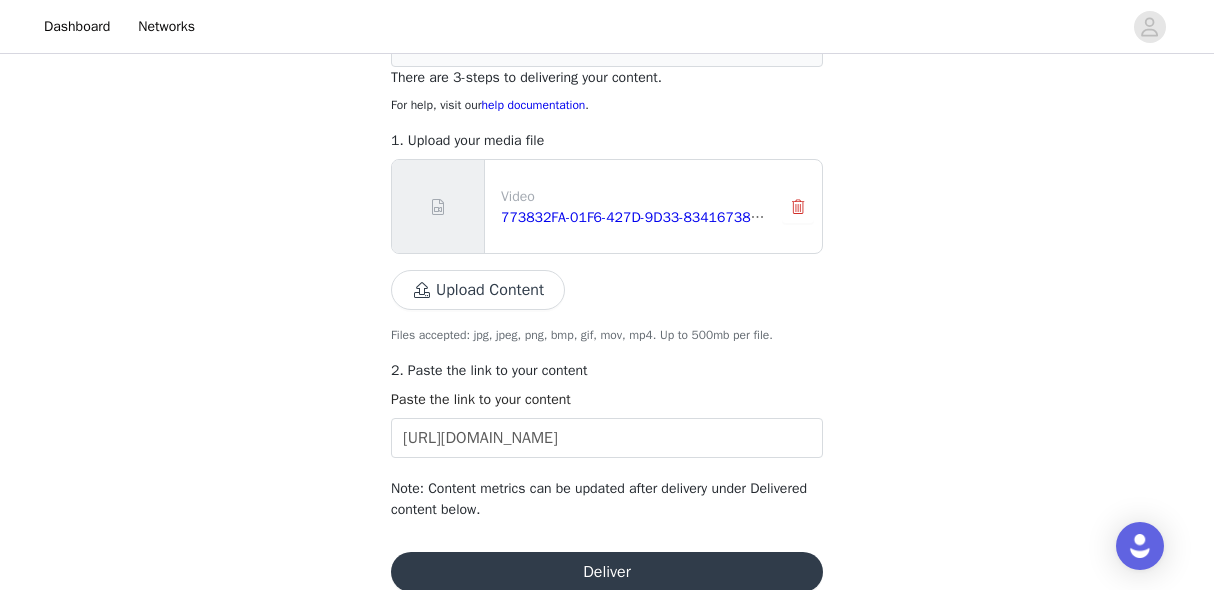 click at bounding box center (438, 206) 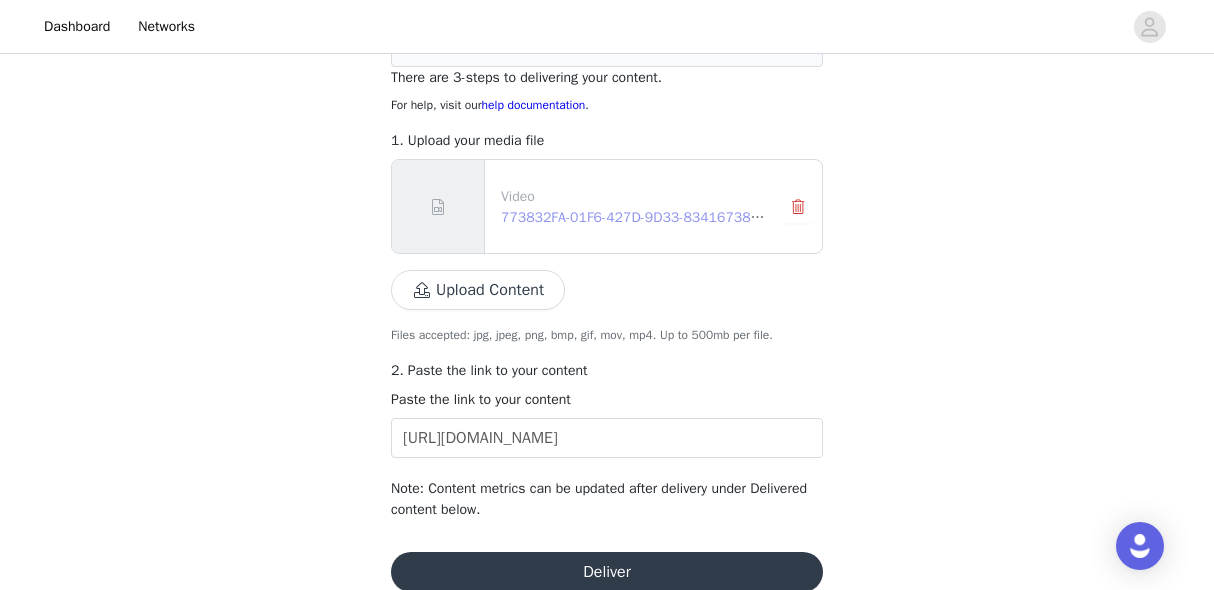 click on "773832FA-01F6-427D-9D33-83416738A41F.mov" at bounding box center [656, 217] 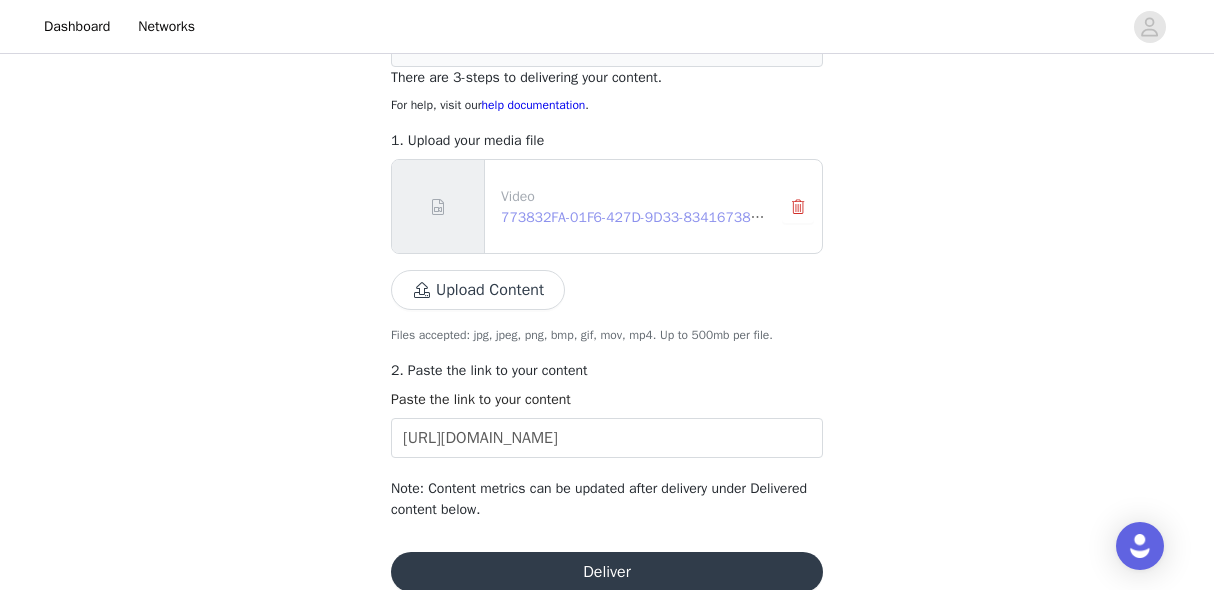 click on "773832FA-01F6-427D-9D33-83416738A41F.mov" at bounding box center [656, 217] 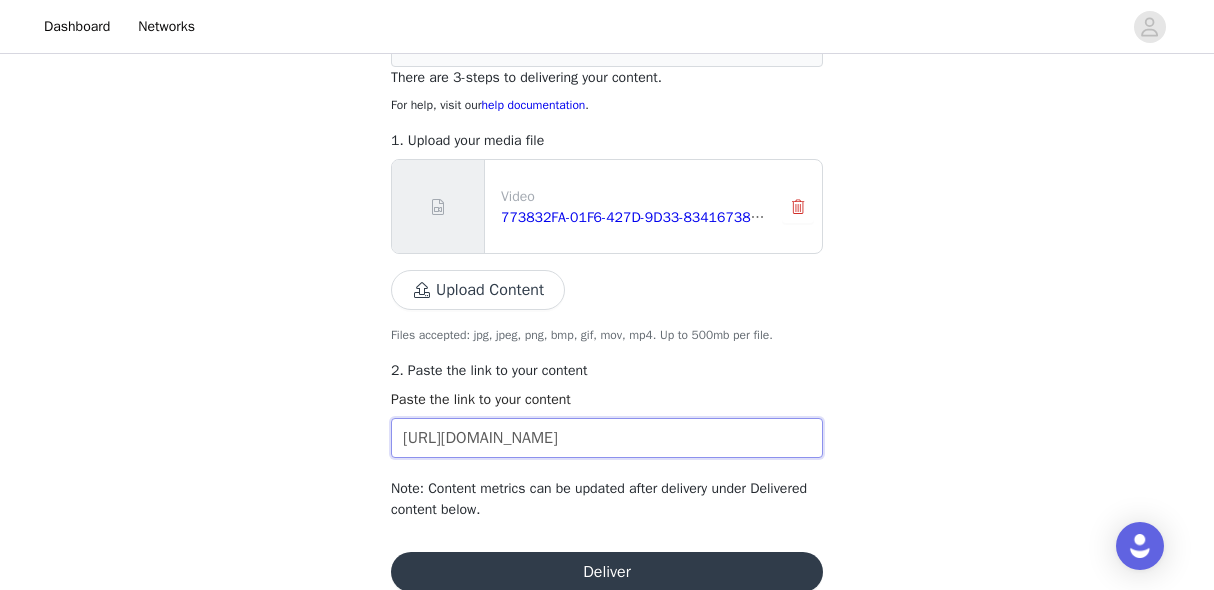 click on "https://www.tiktok.com/@vladvonkitsch/video/7526630107927121175?is_from_webapp=1&sender_device=pc&web_id=7526642854371214870" at bounding box center (607, 438) 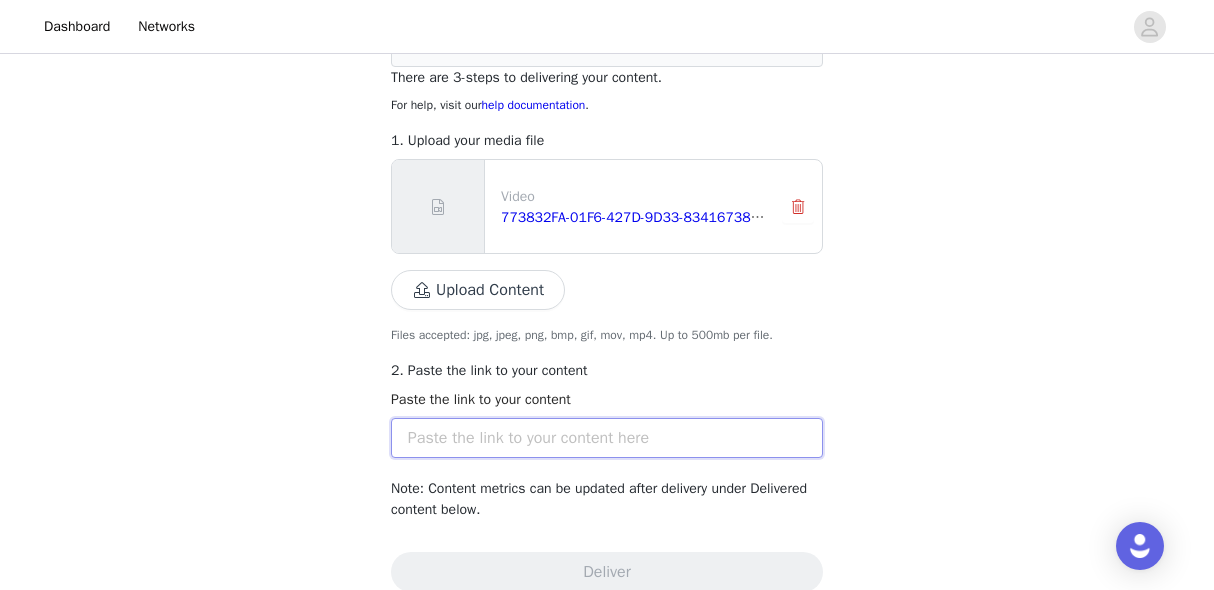 click at bounding box center (607, 438) 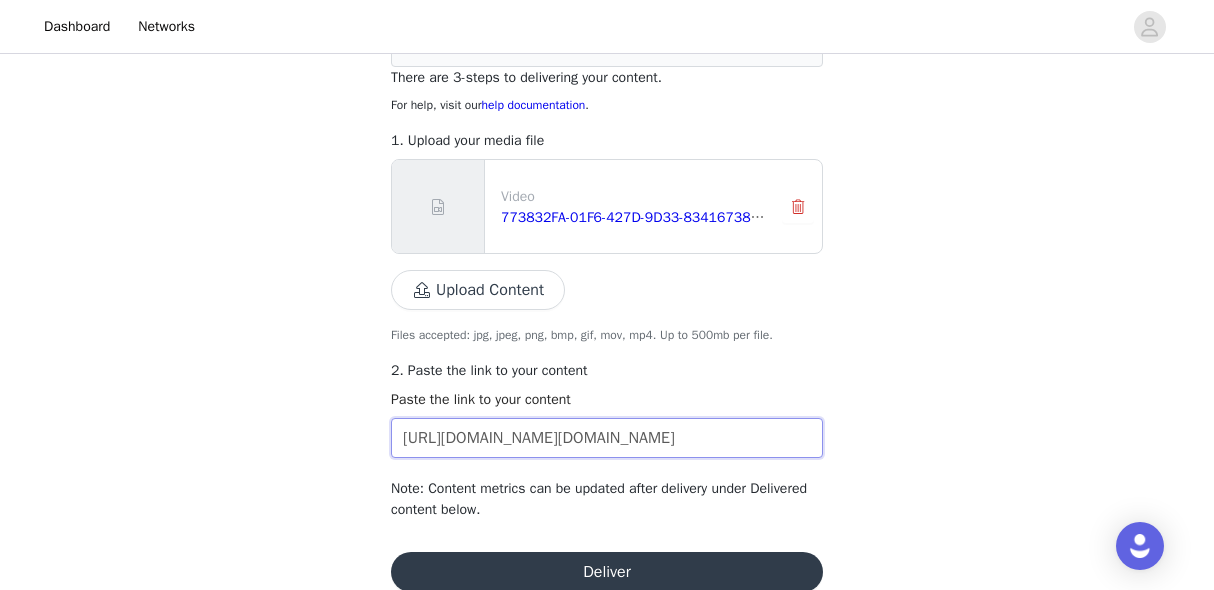 type on "https://d2ai5cwthaqejb.cloudfront.net/igi-0532eb86-09fa-4594-8400-fe668849d9a3.mov" 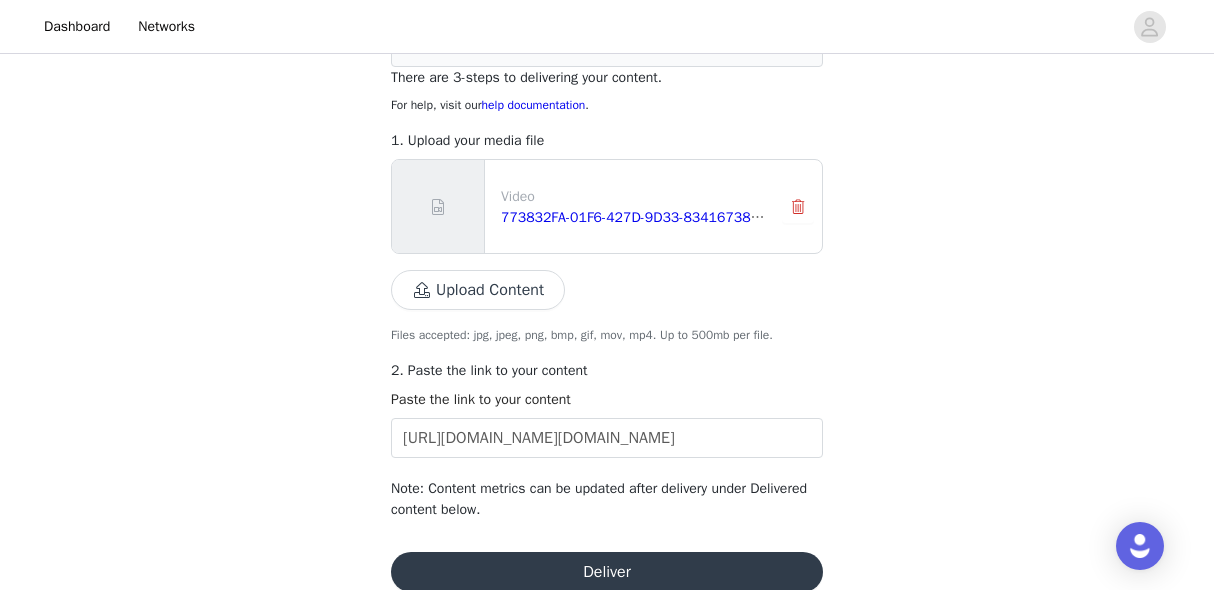 click on "Deliver" at bounding box center (607, 572) 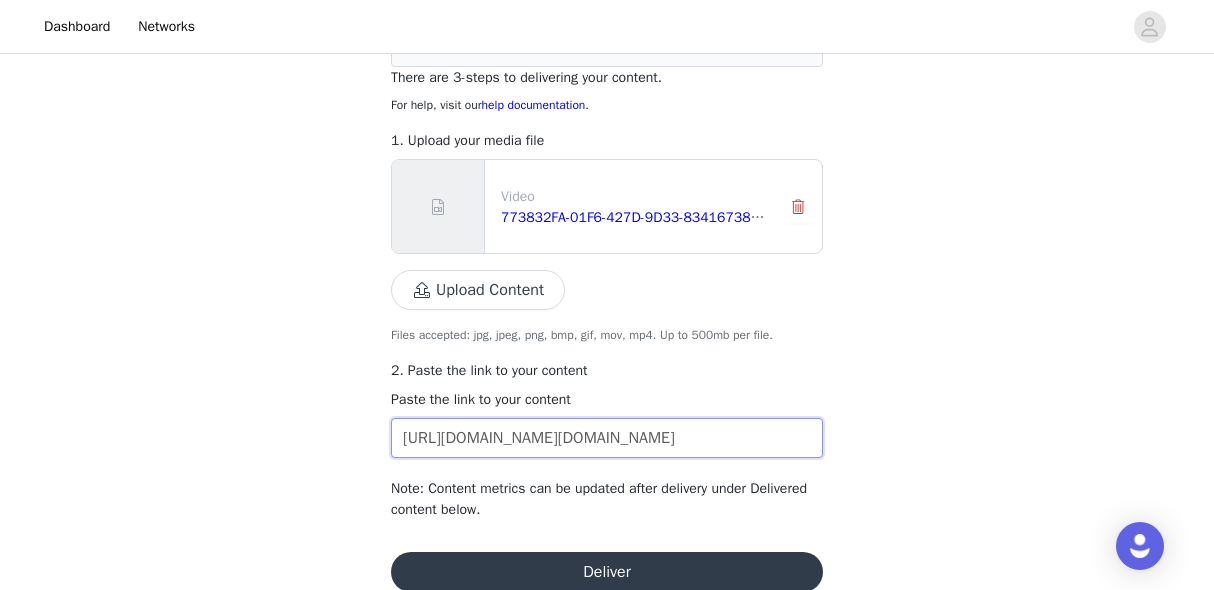 click on "https://d2ai5cwthaqejb.cloudfront.net/igi-0532eb86-09fa-4594-8400-fe668849d9a3.mov" at bounding box center (607, 438) 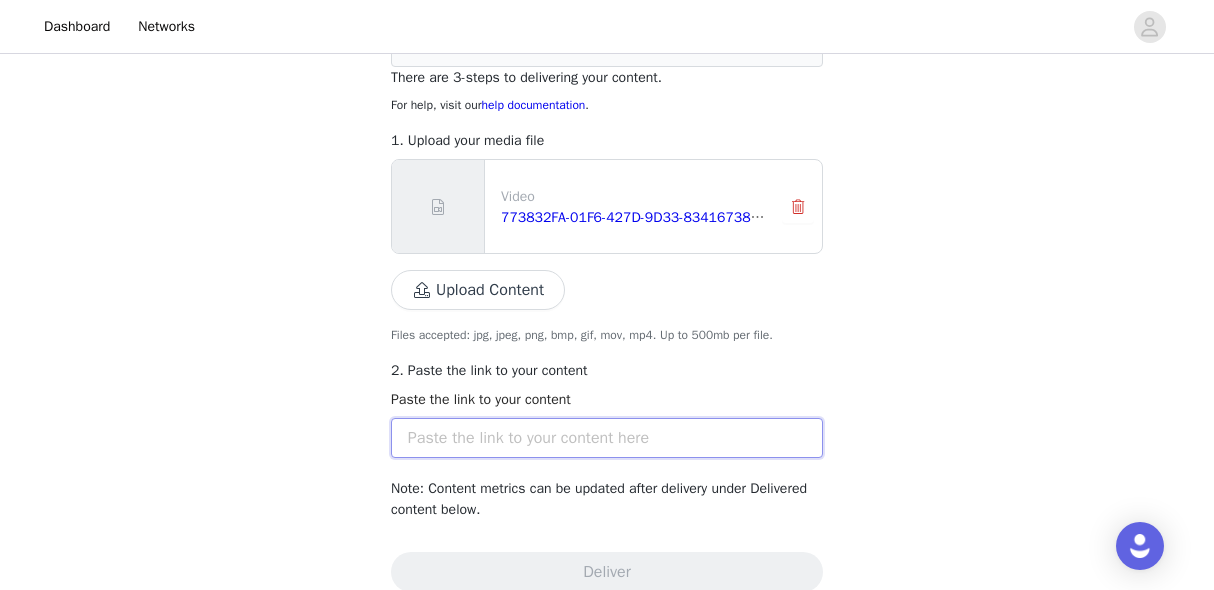 paste on "https://www.tiktok.com/@vladvonkitsch/video/7526630107927121175" 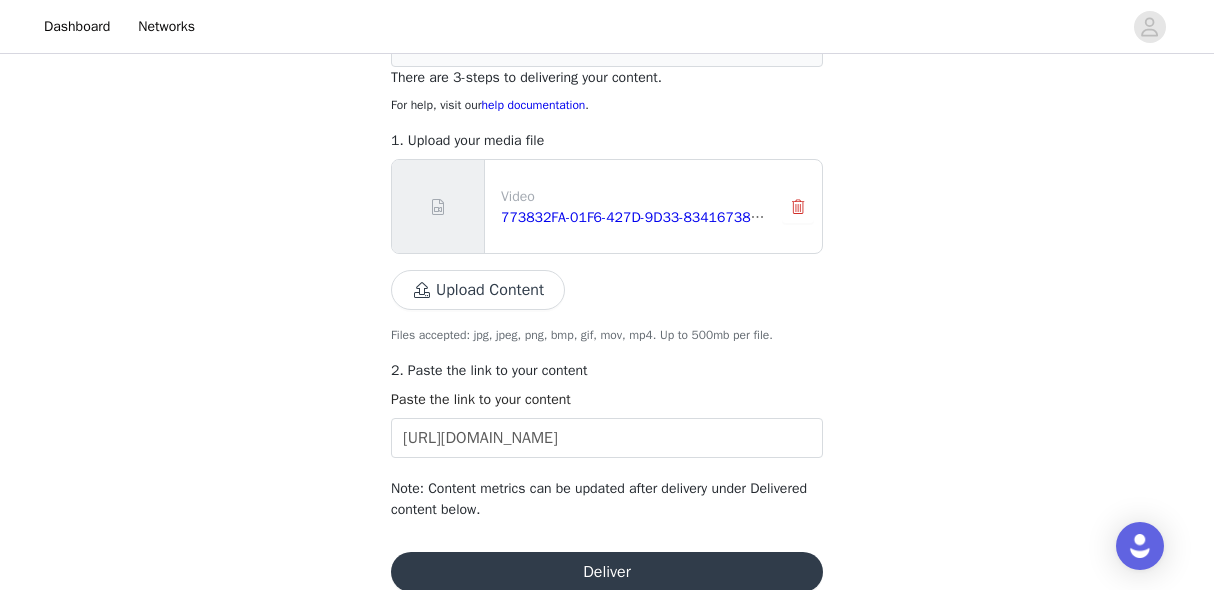 click on "Deliver" at bounding box center [607, 572] 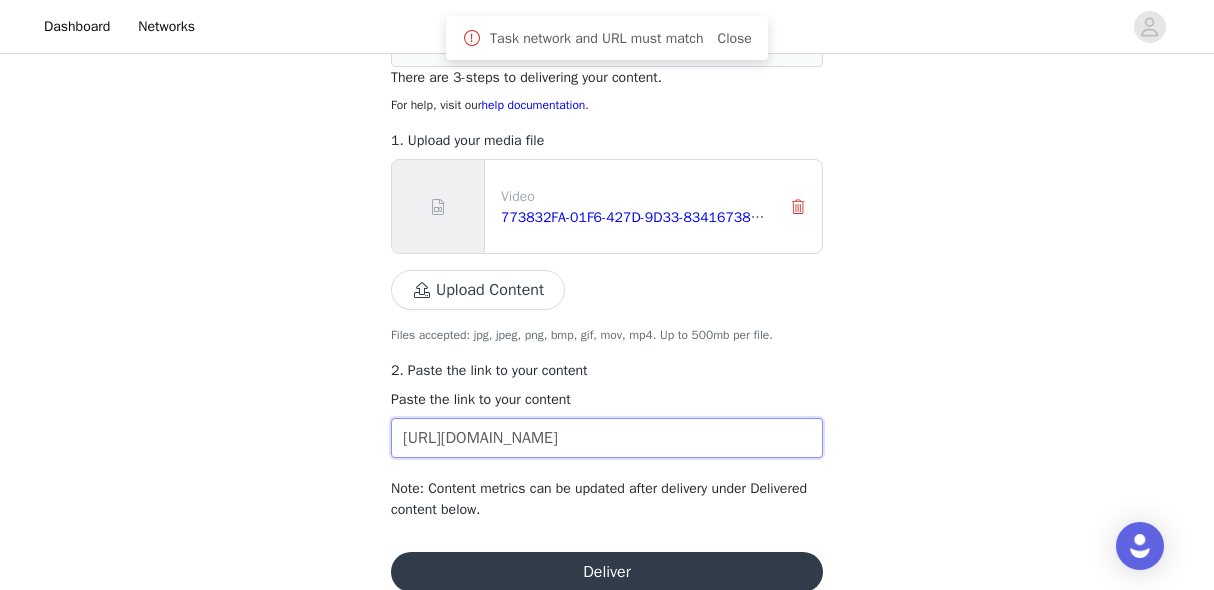 drag, startPoint x: 492, startPoint y: 444, endPoint x: 366, endPoint y: 420, distance: 128.26535 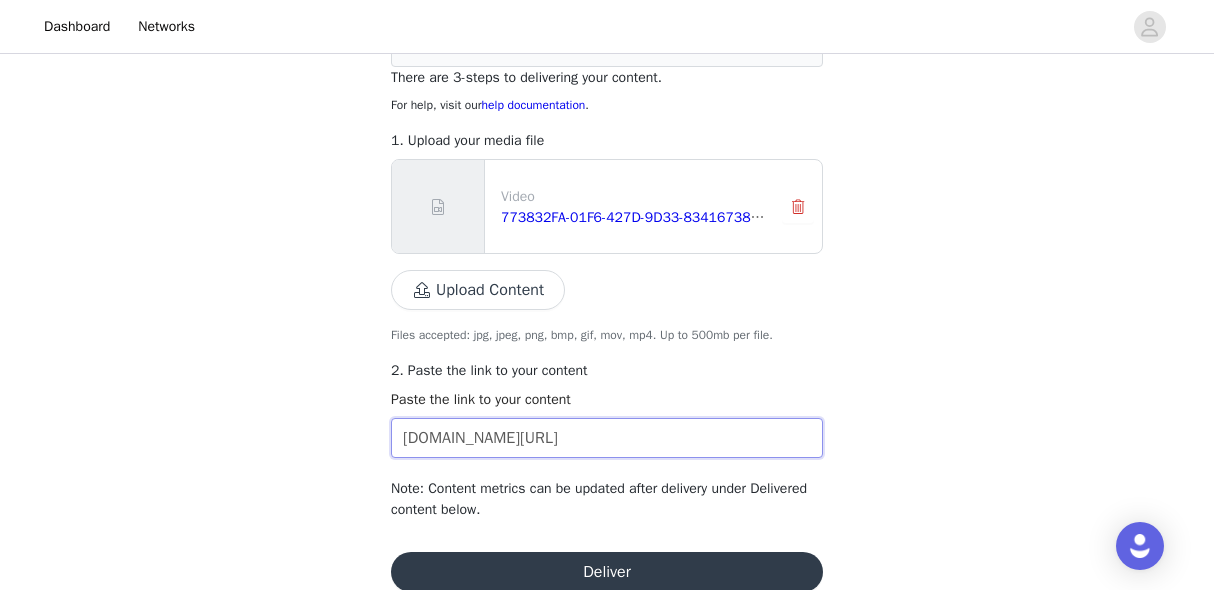 type on "tiktok.com/@vladvonkitsch/video/7526630107927121175" 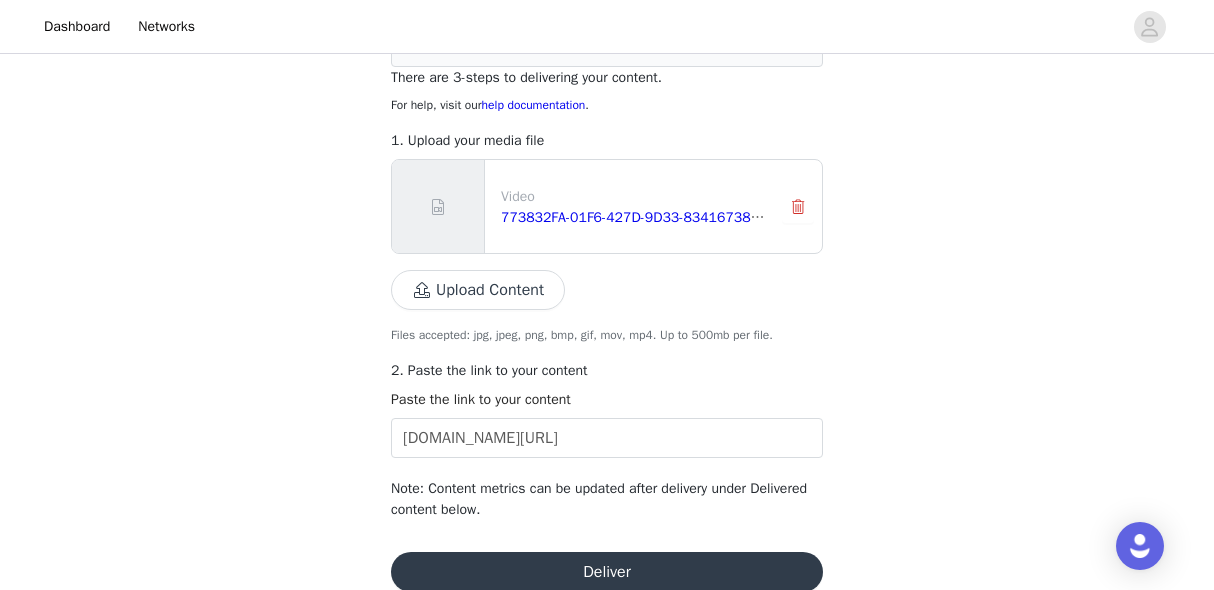 click on "Deliver" at bounding box center (607, 572) 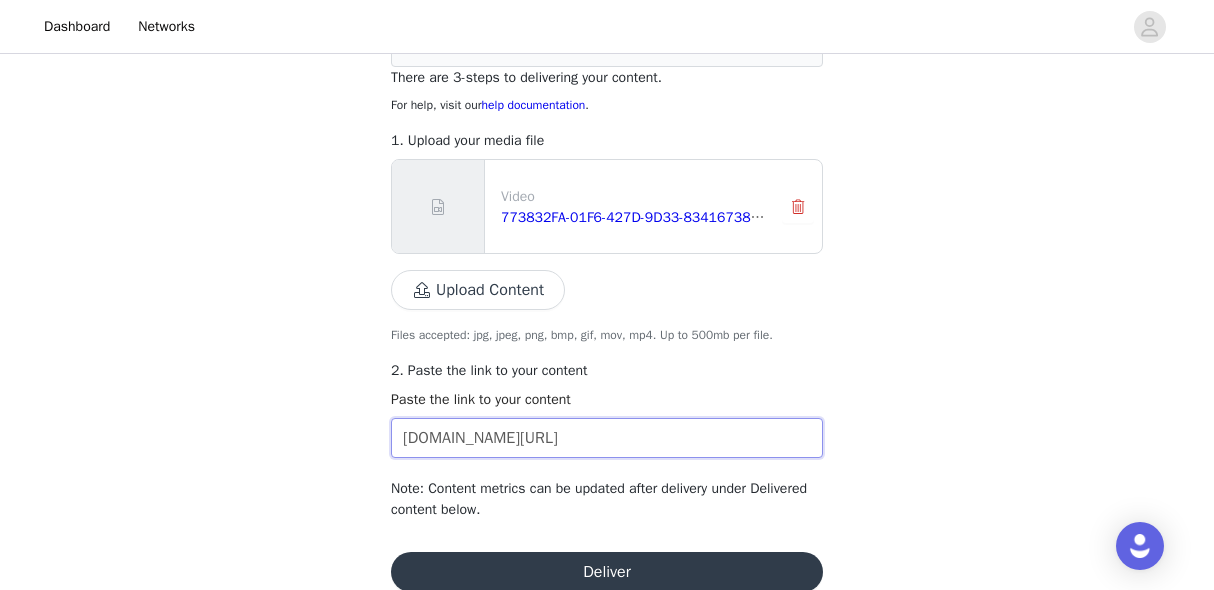 click on "tiktok.com/@vladvonkitsch/video/7526630107927121175" at bounding box center [607, 438] 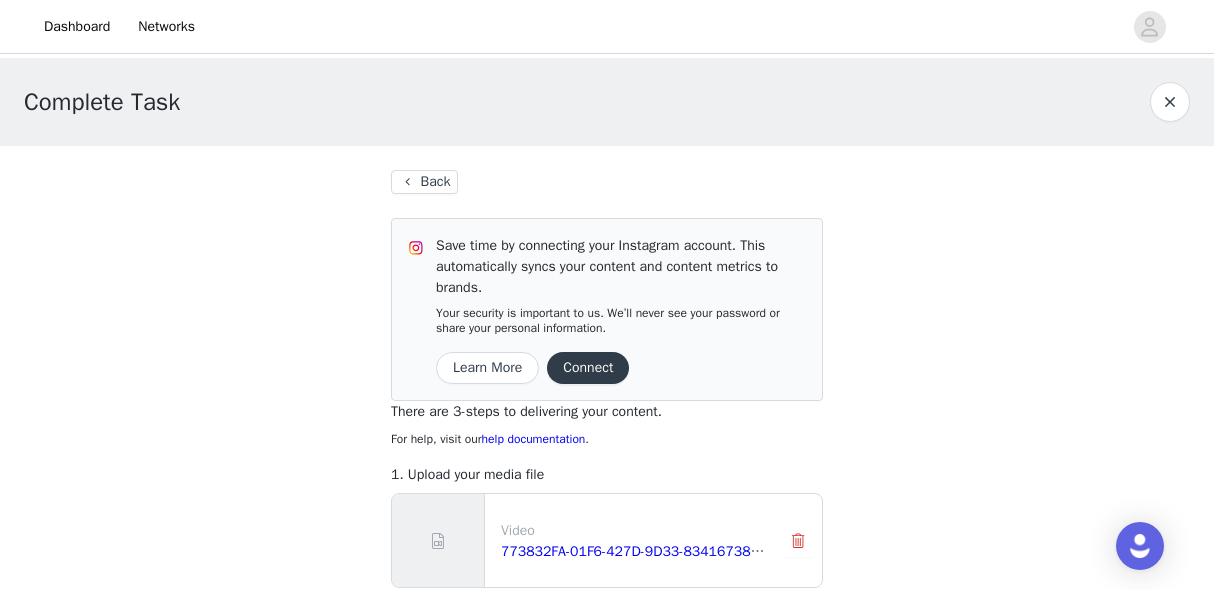 scroll, scrollTop: 0, scrollLeft: 0, axis: both 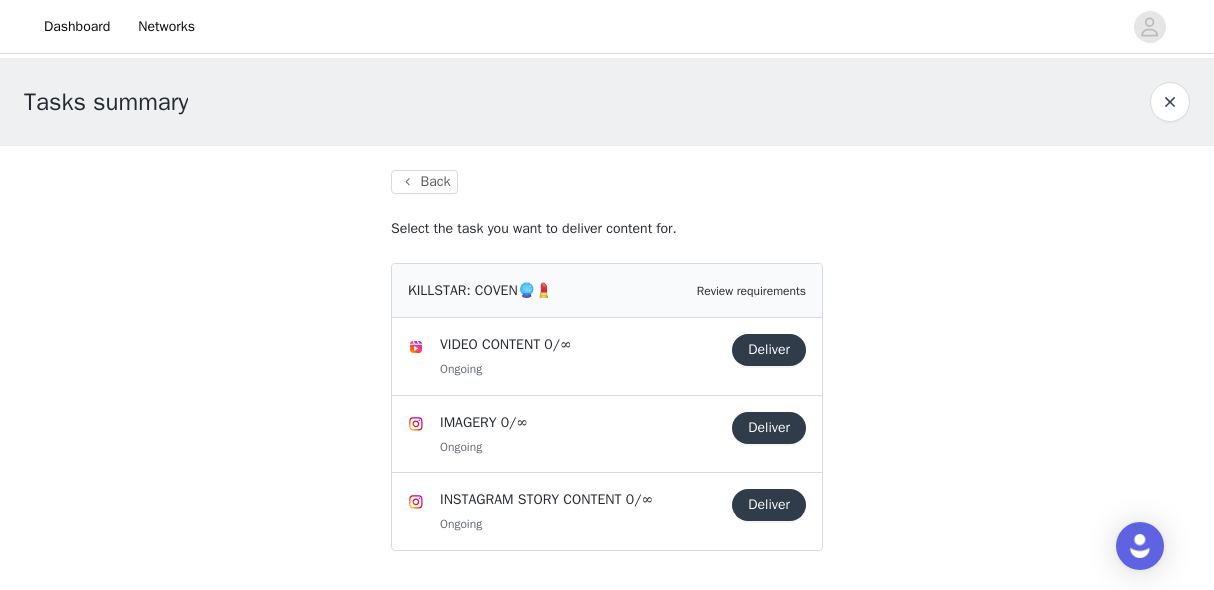 click on "Deliver" at bounding box center (769, 350) 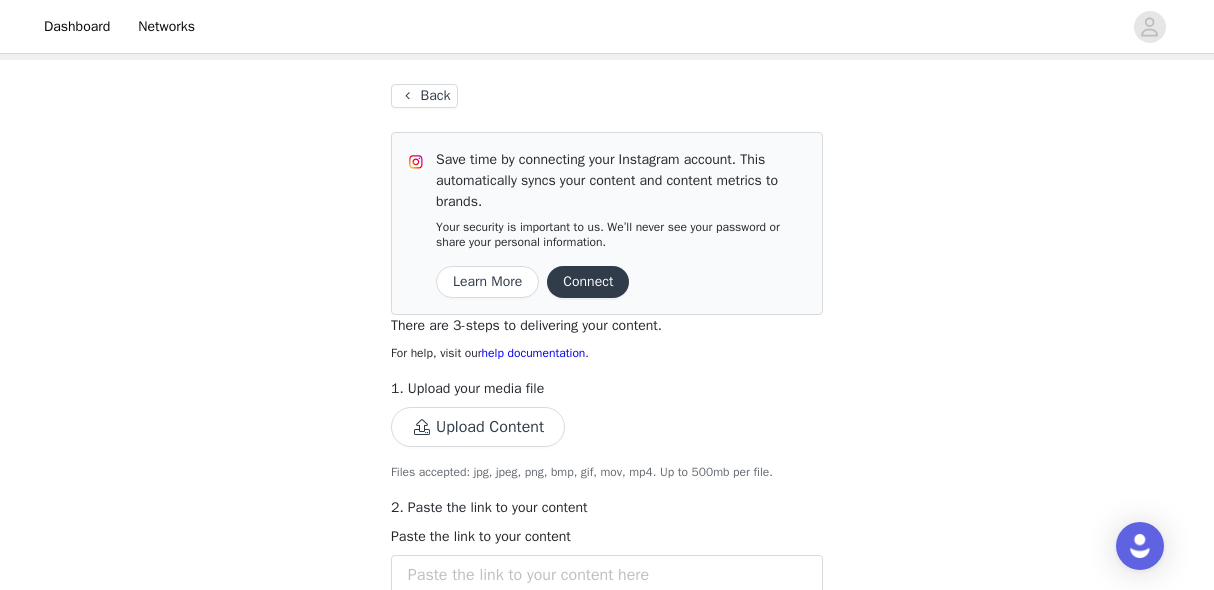 scroll, scrollTop: 74, scrollLeft: 0, axis: vertical 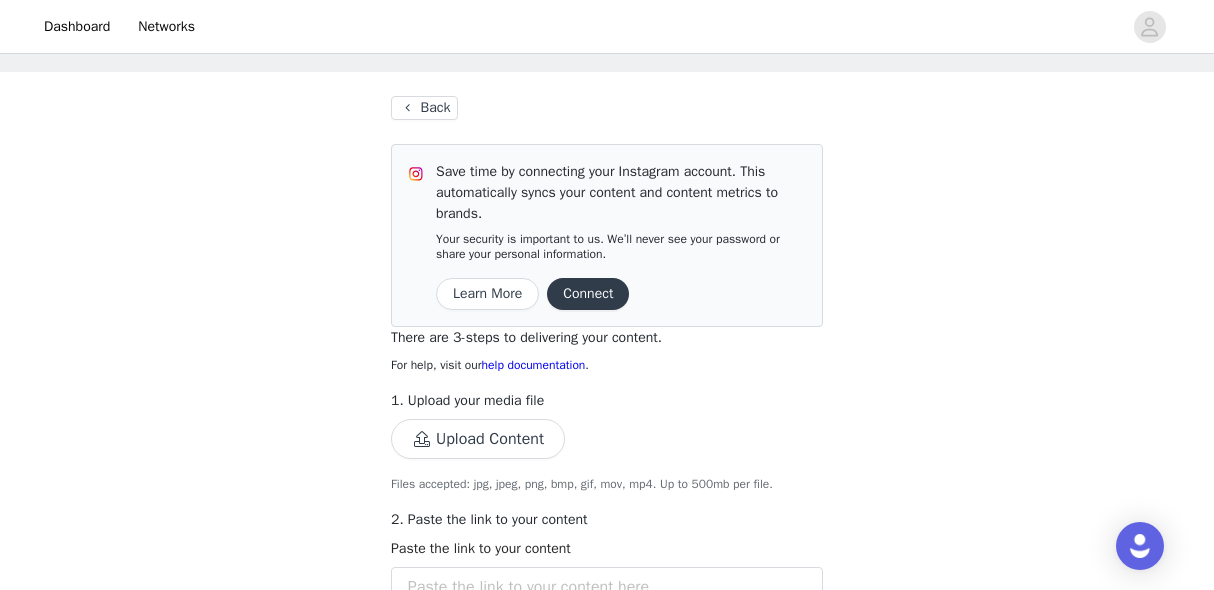 click on "Back" at bounding box center (424, 108) 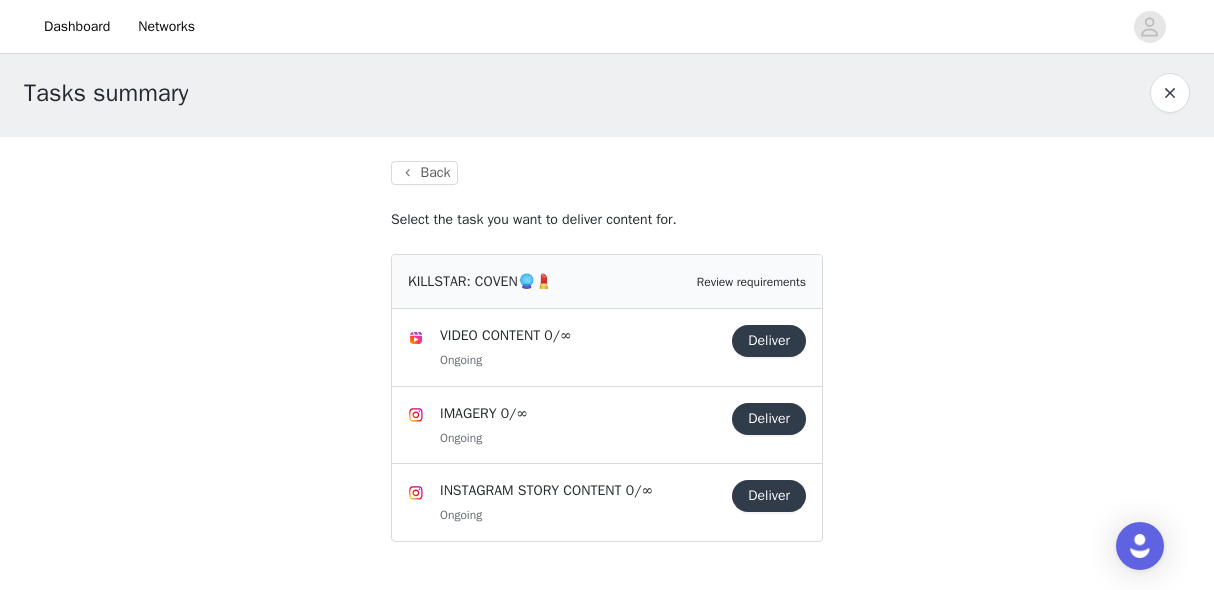 scroll, scrollTop: 7, scrollLeft: 0, axis: vertical 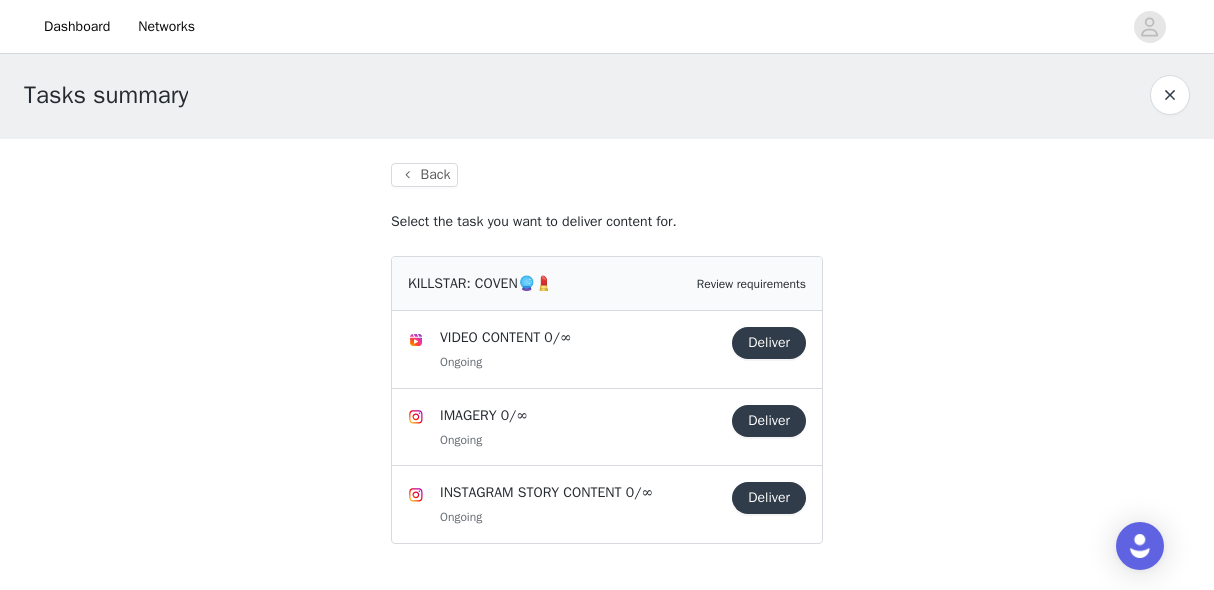 click on "Deliver" at bounding box center [769, 498] 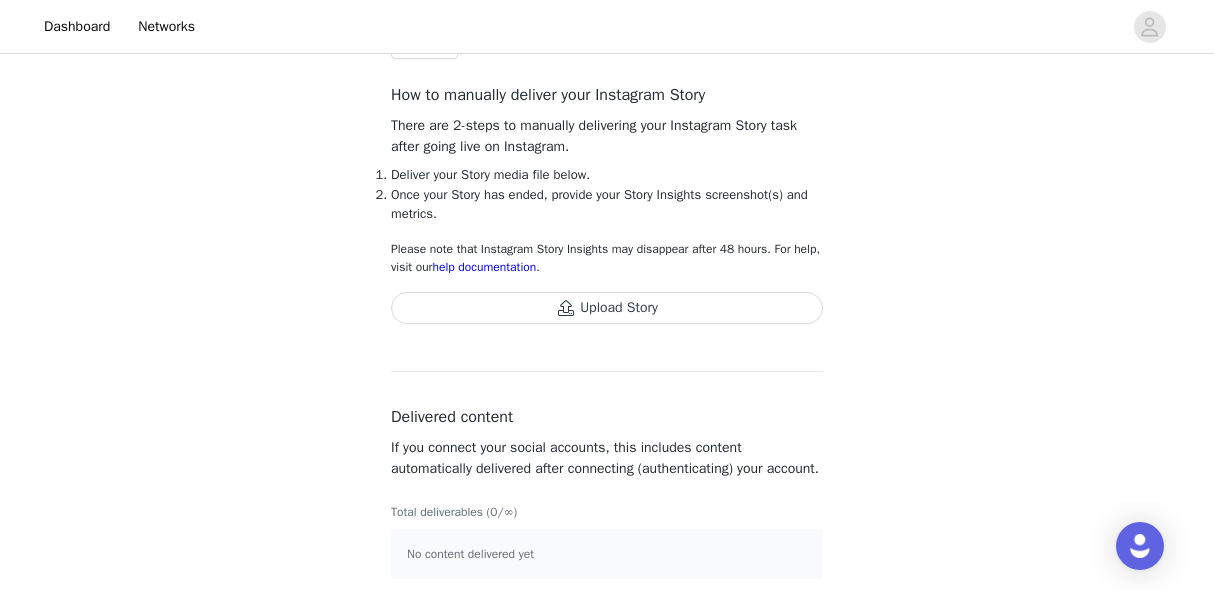 scroll, scrollTop: 135, scrollLeft: 0, axis: vertical 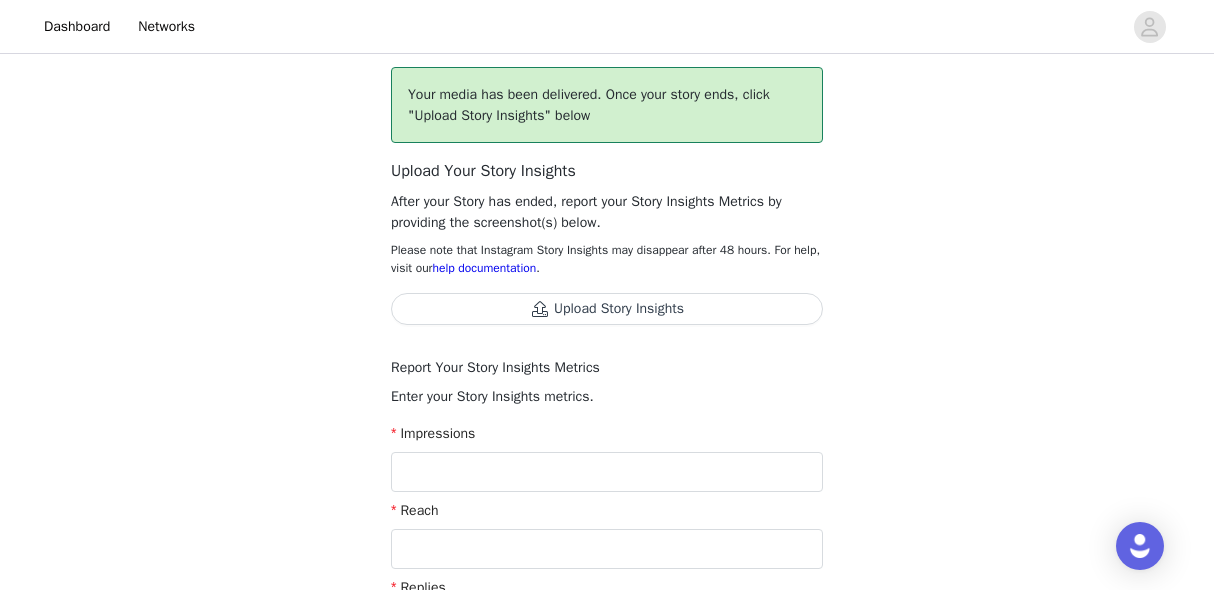 click on "Upload Story Insights" at bounding box center (607, 309) 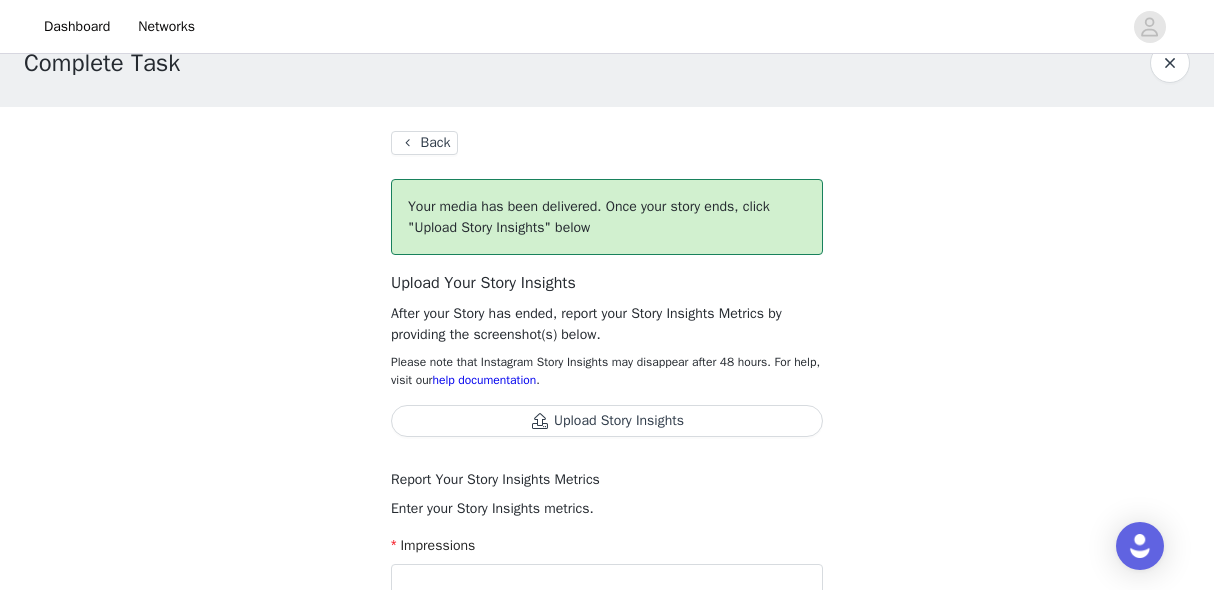 scroll, scrollTop: 35, scrollLeft: 0, axis: vertical 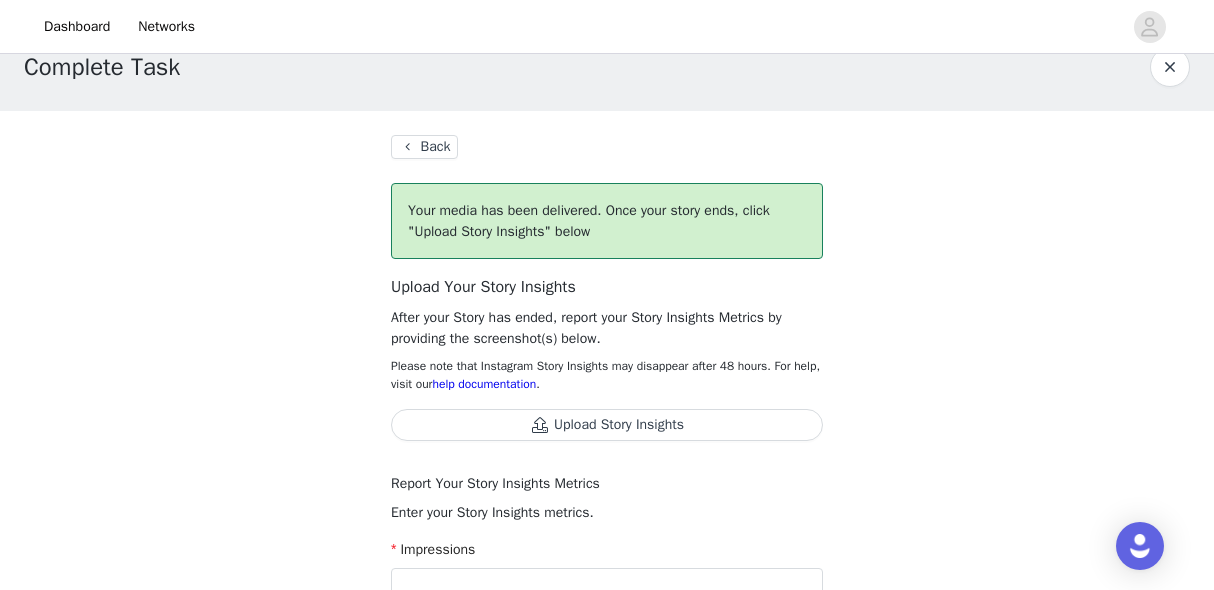 click on "Upload Story Insights" at bounding box center [607, 425] 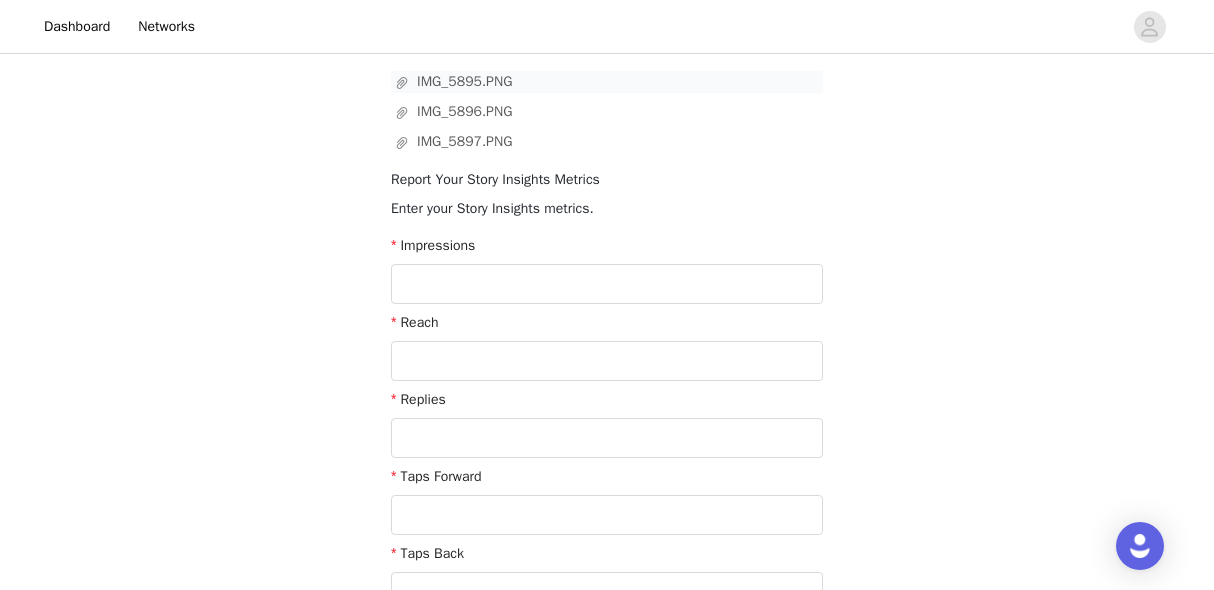 scroll, scrollTop: 462, scrollLeft: 0, axis: vertical 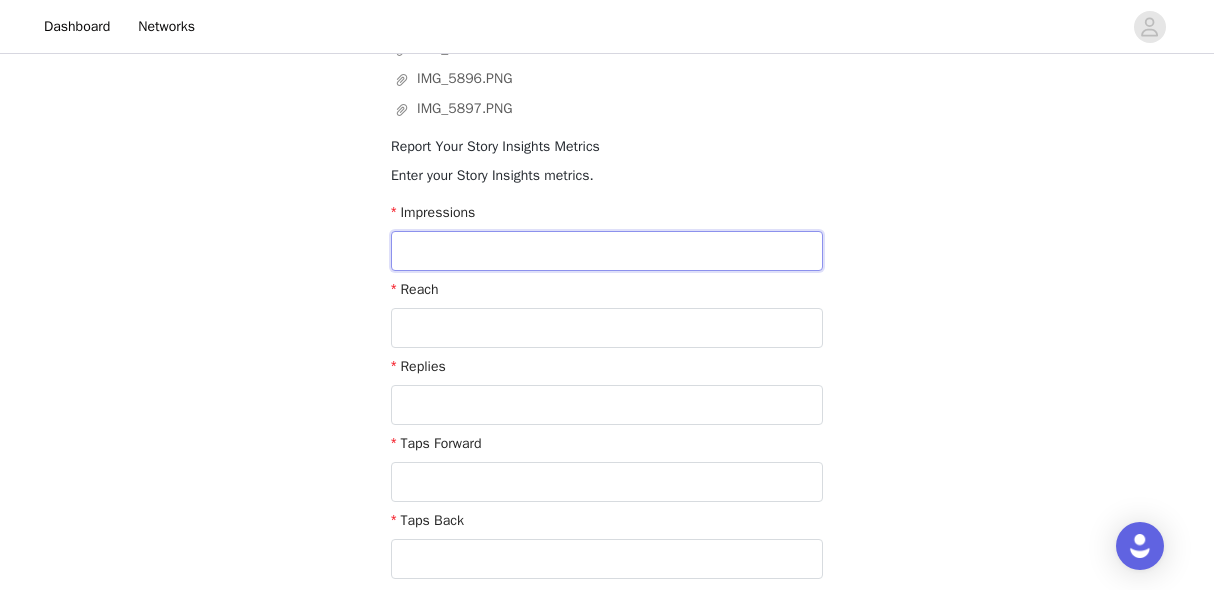click at bounding box center [607, 251] 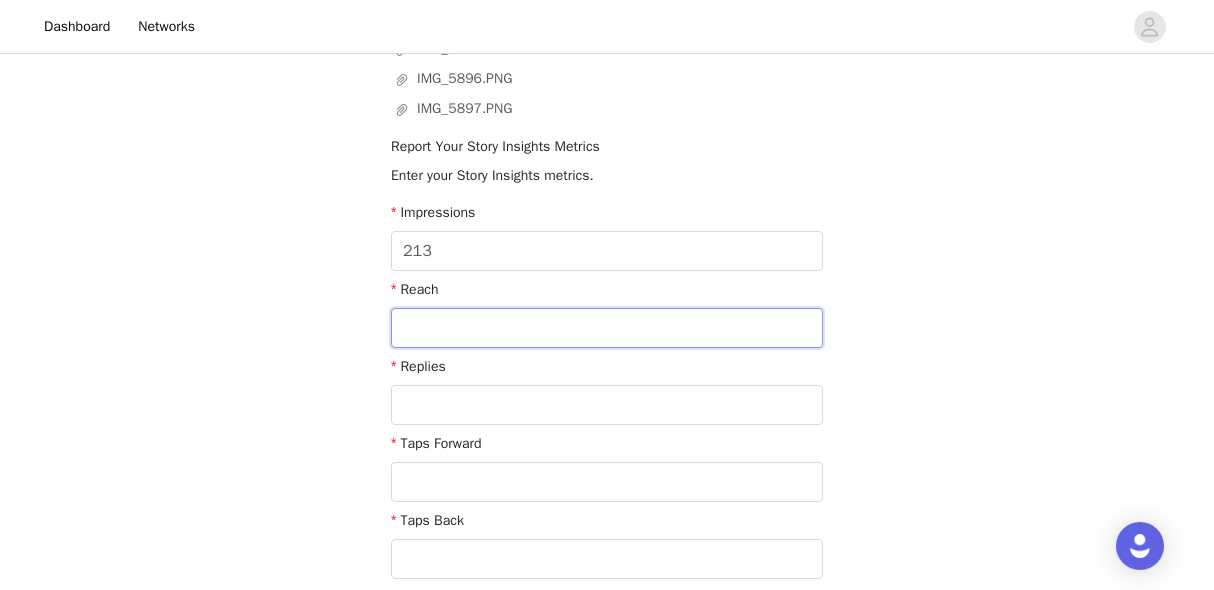 click at bounding box center (607, 328) 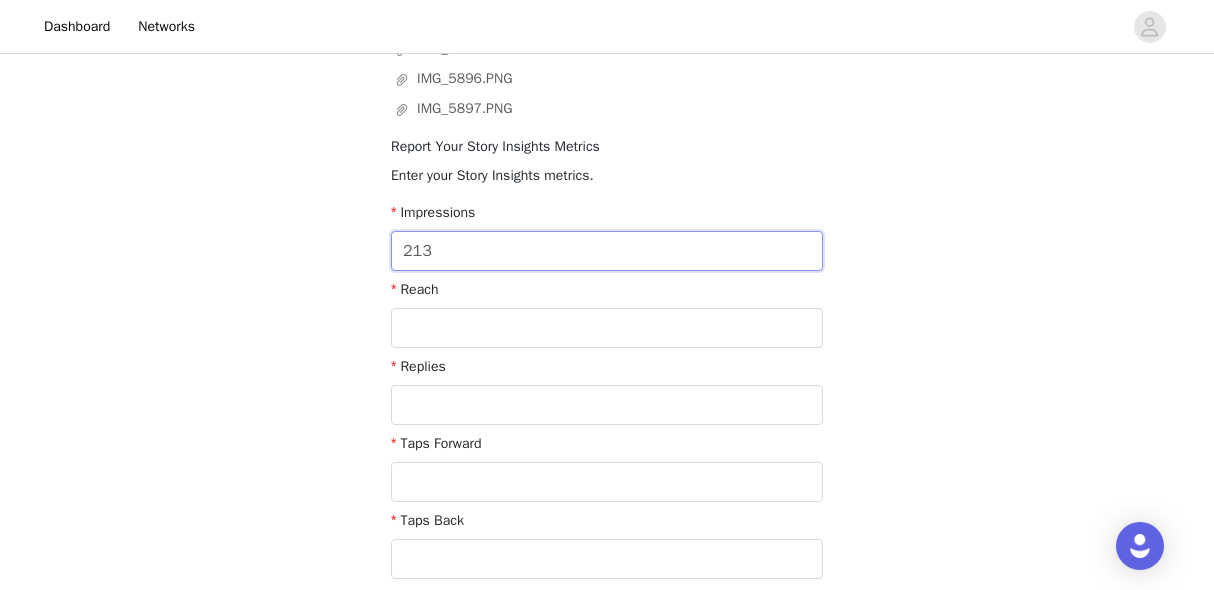 click on "213" at bounding box center (607, 251) 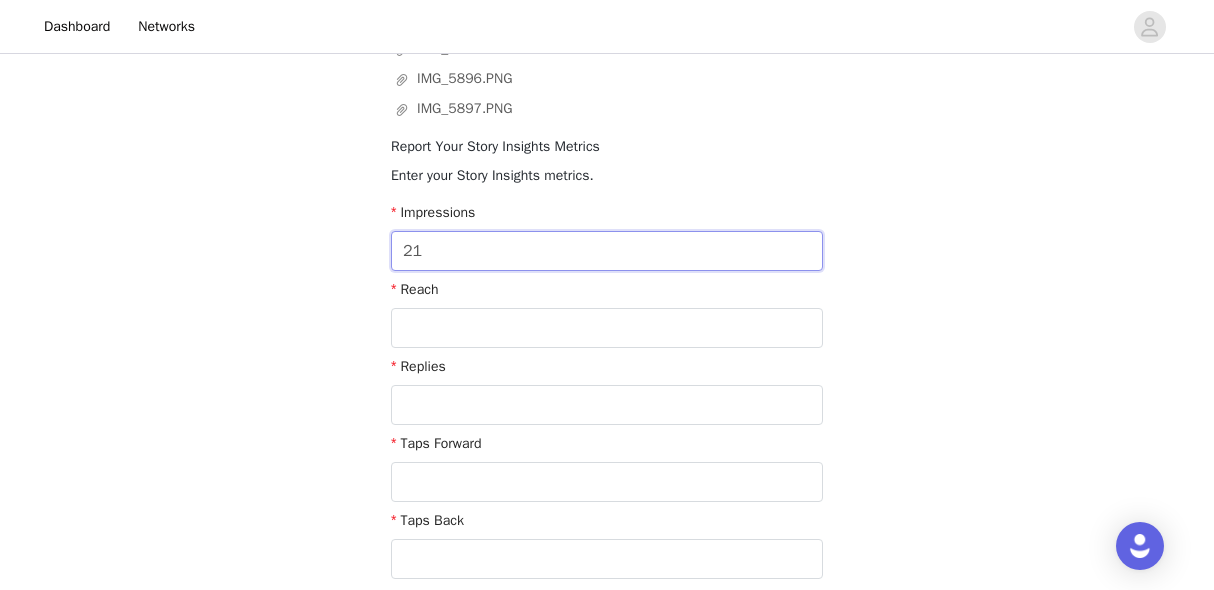type on "2" 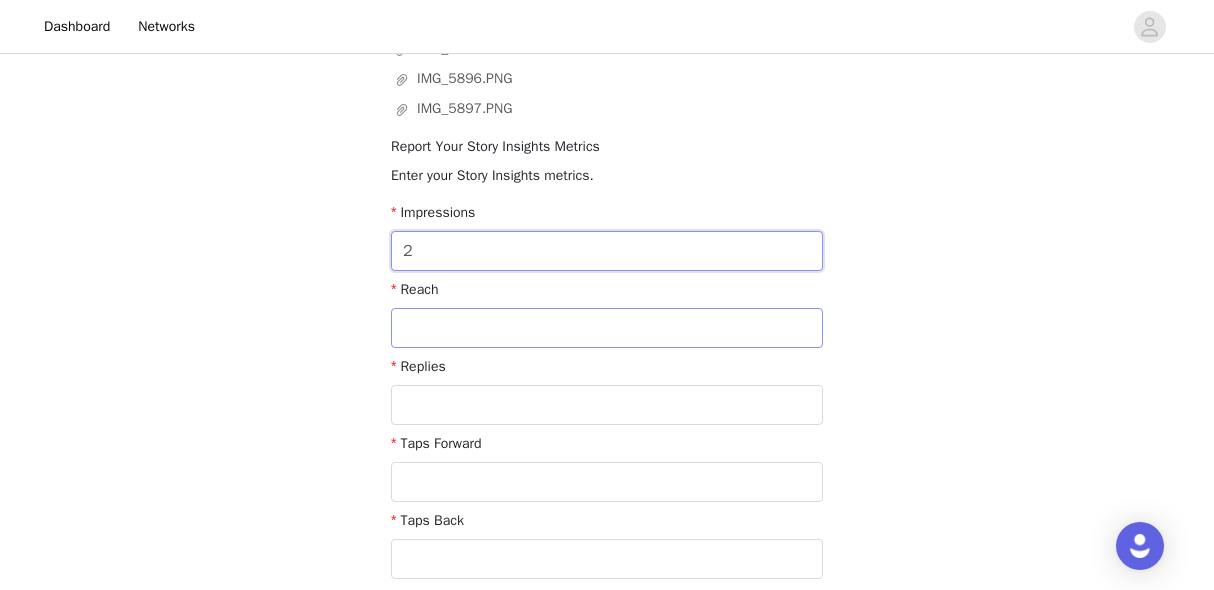 type on "2" 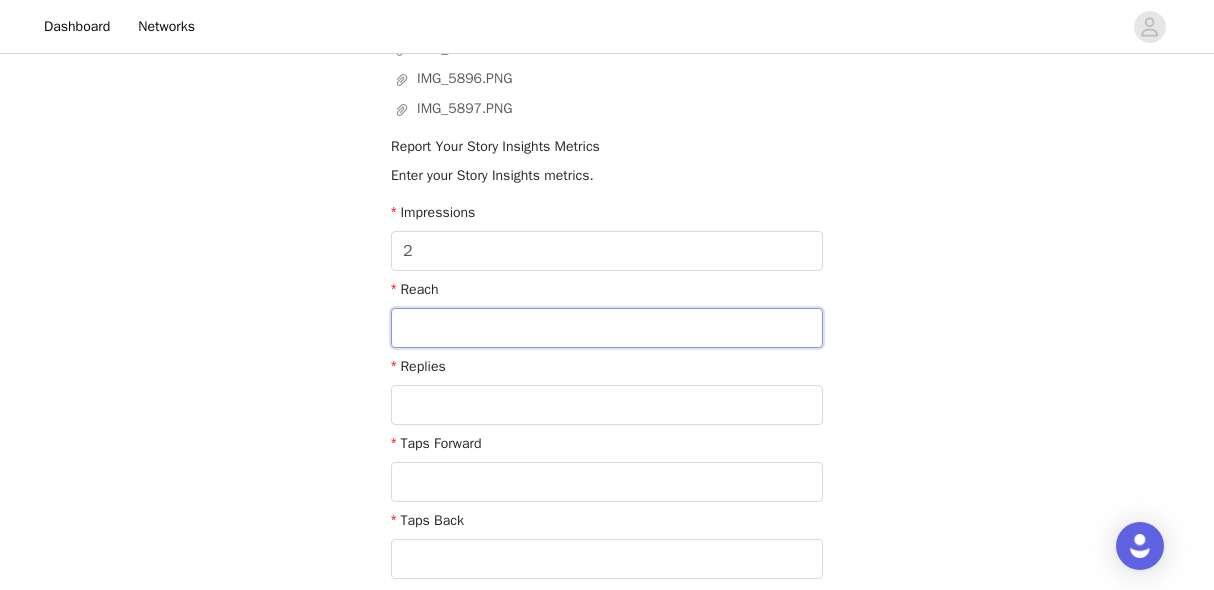 click at bounding box center (607, 328) 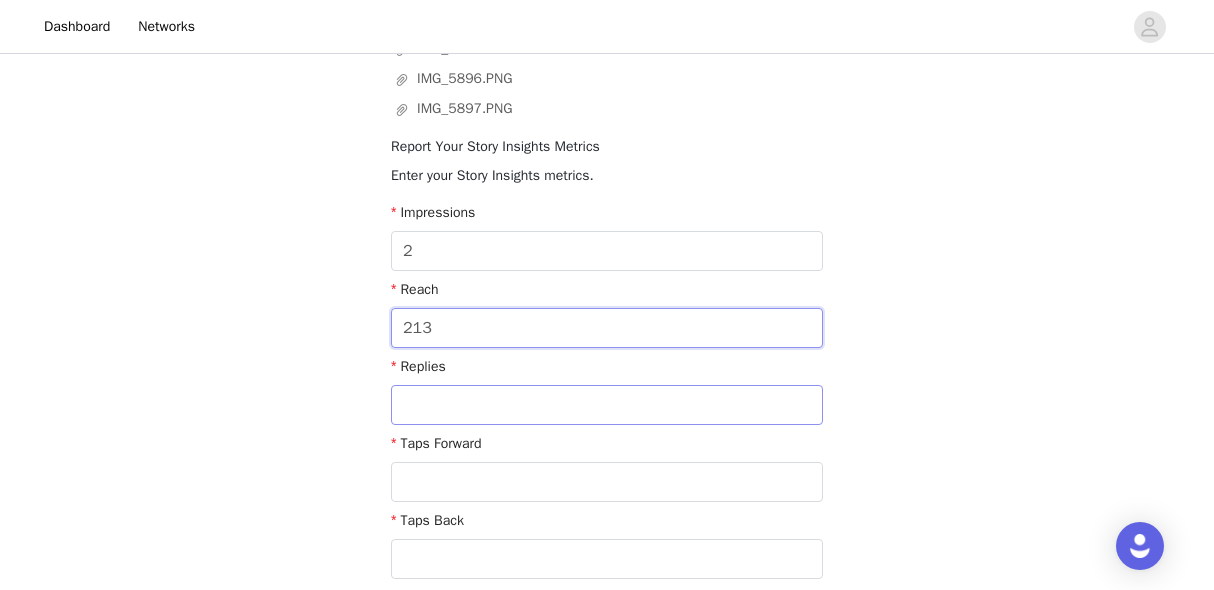 type on "213" 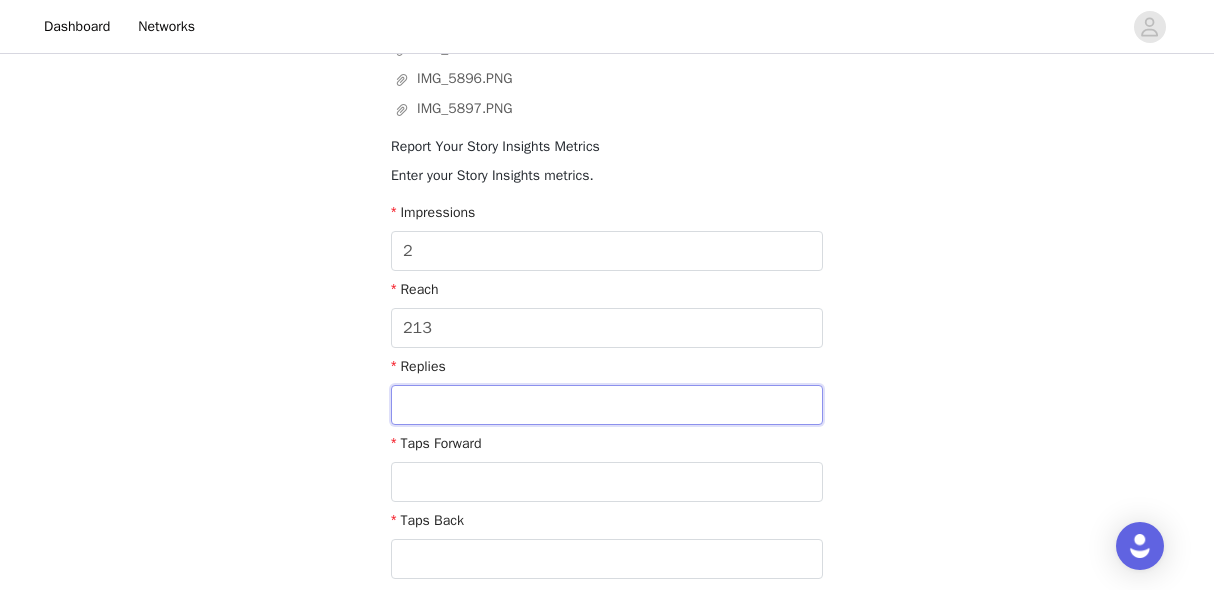 click at bounding box center (607, 405) 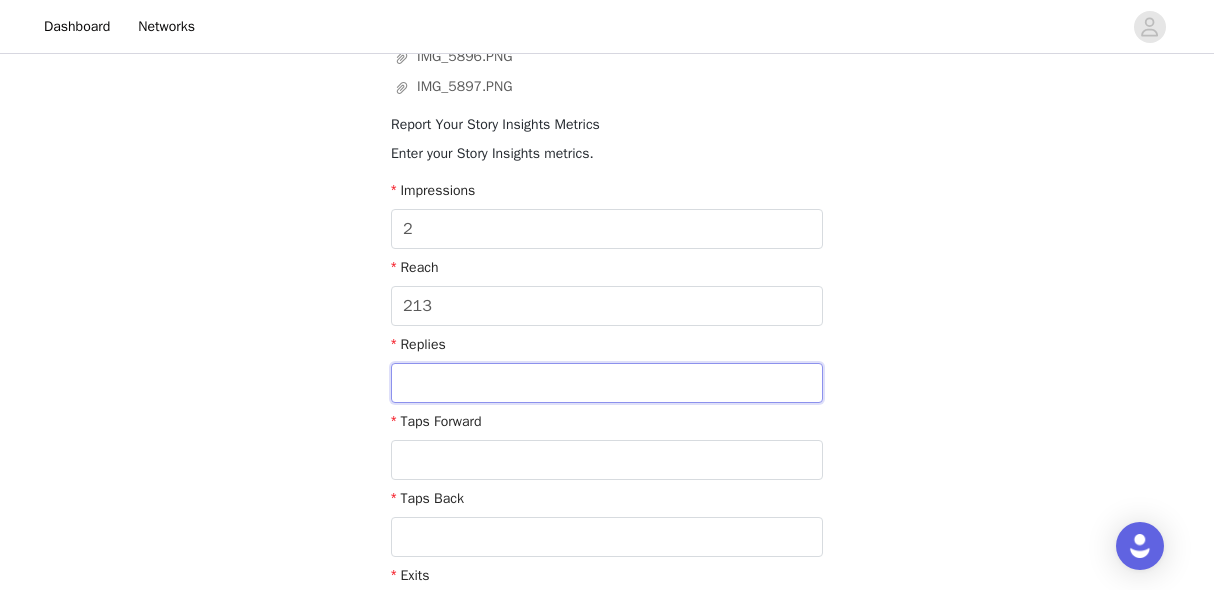 scroll, scrollTop: 487, scrollLeft: 0, axis: vertical 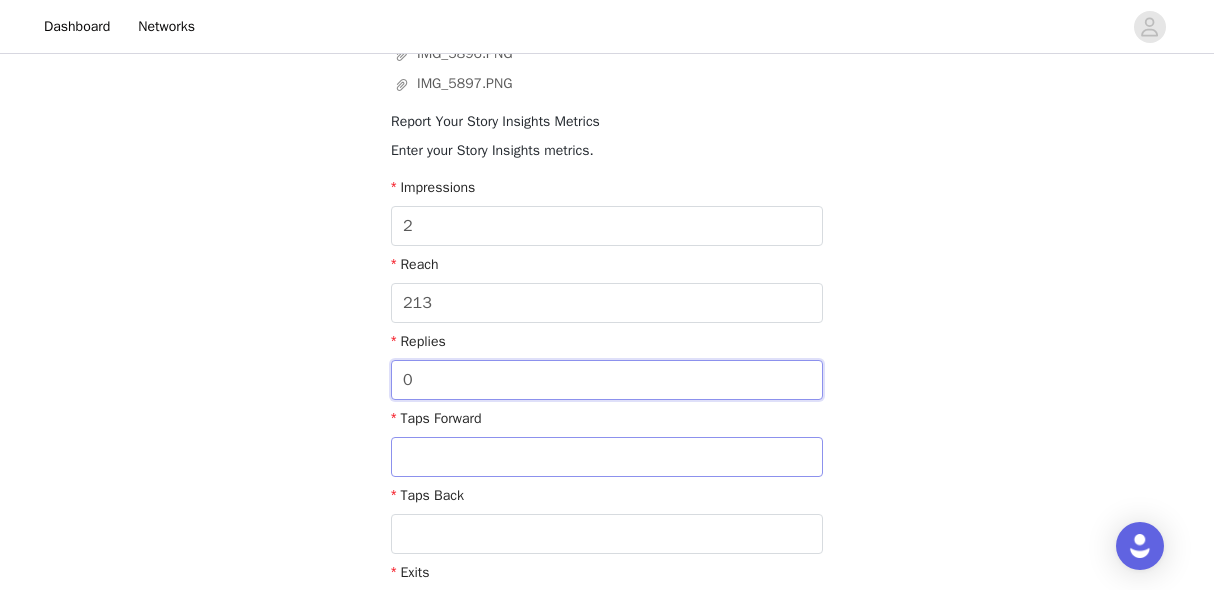 type on "0" 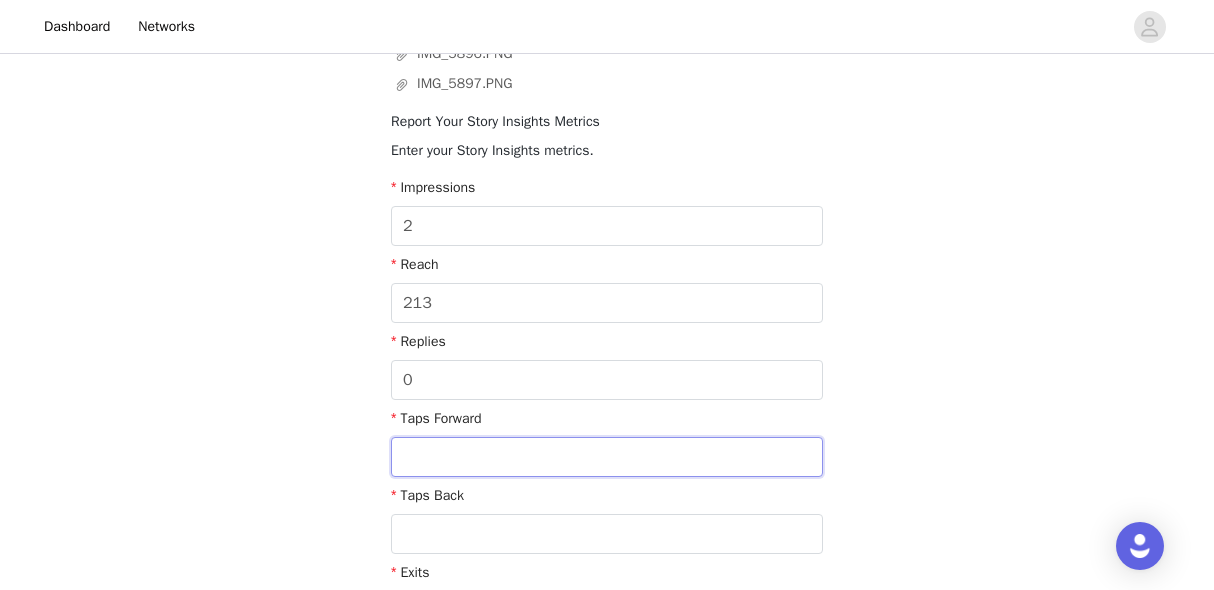 click at bounding box center [607, 457] 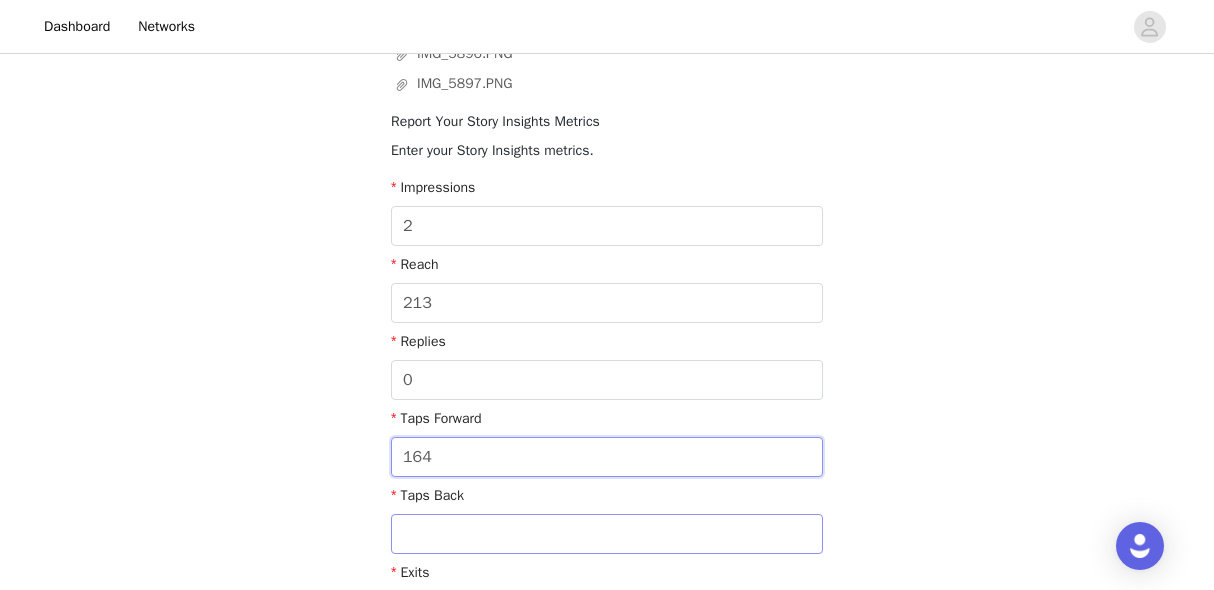 type on "164" 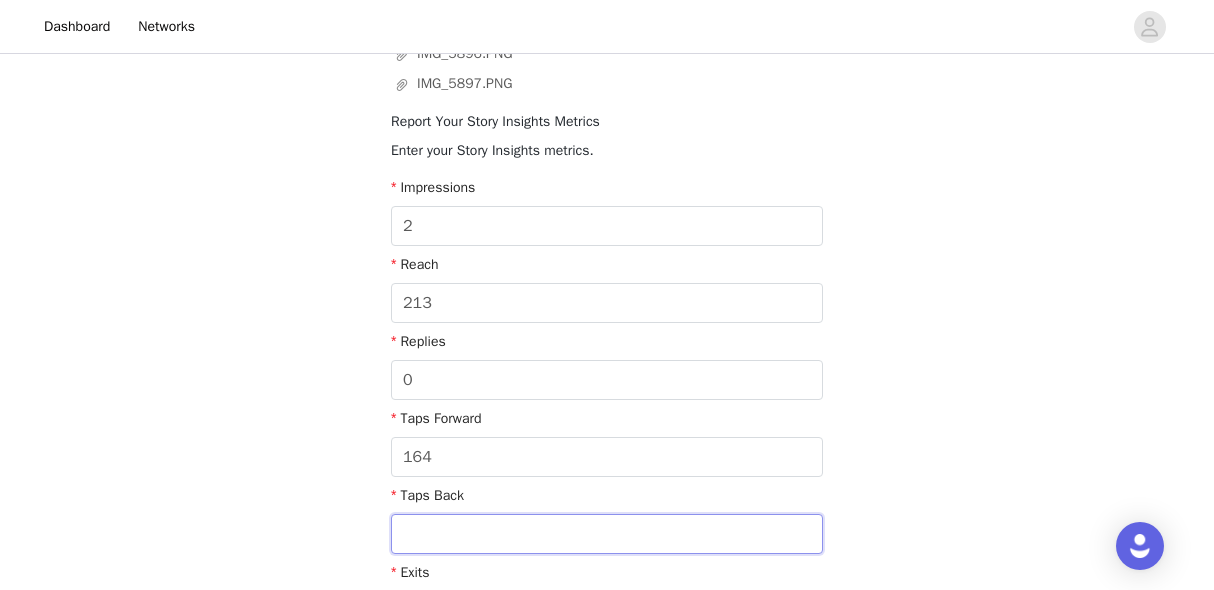click at bounding box center [607, 534] 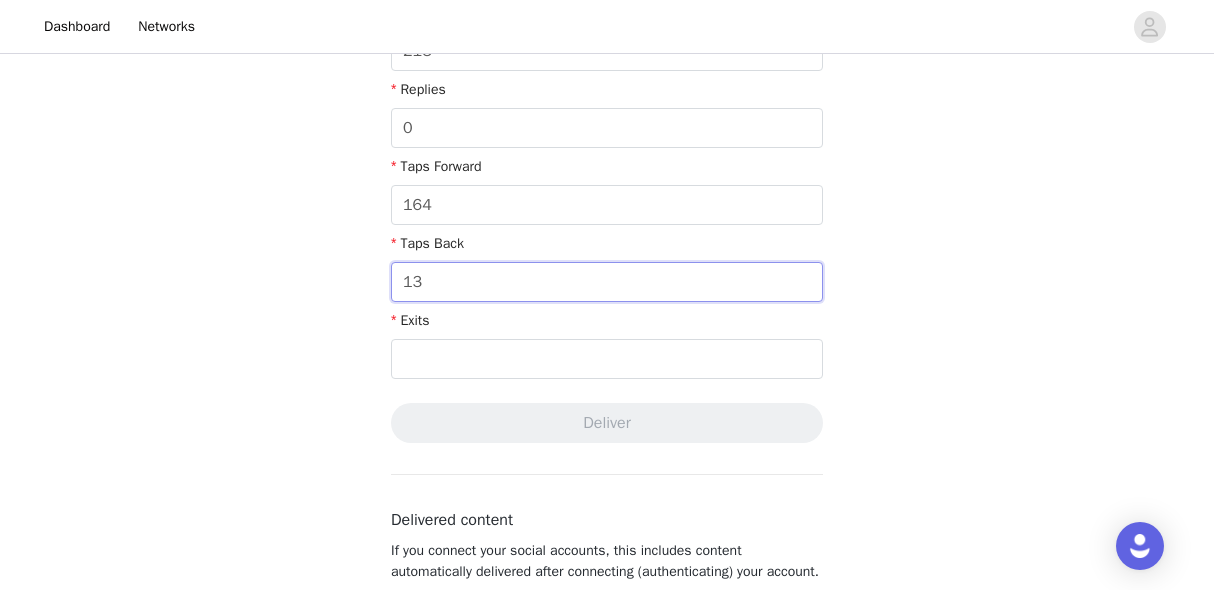 scroll, scrollTop: 750, scrollLeft: 0, axis: vertical 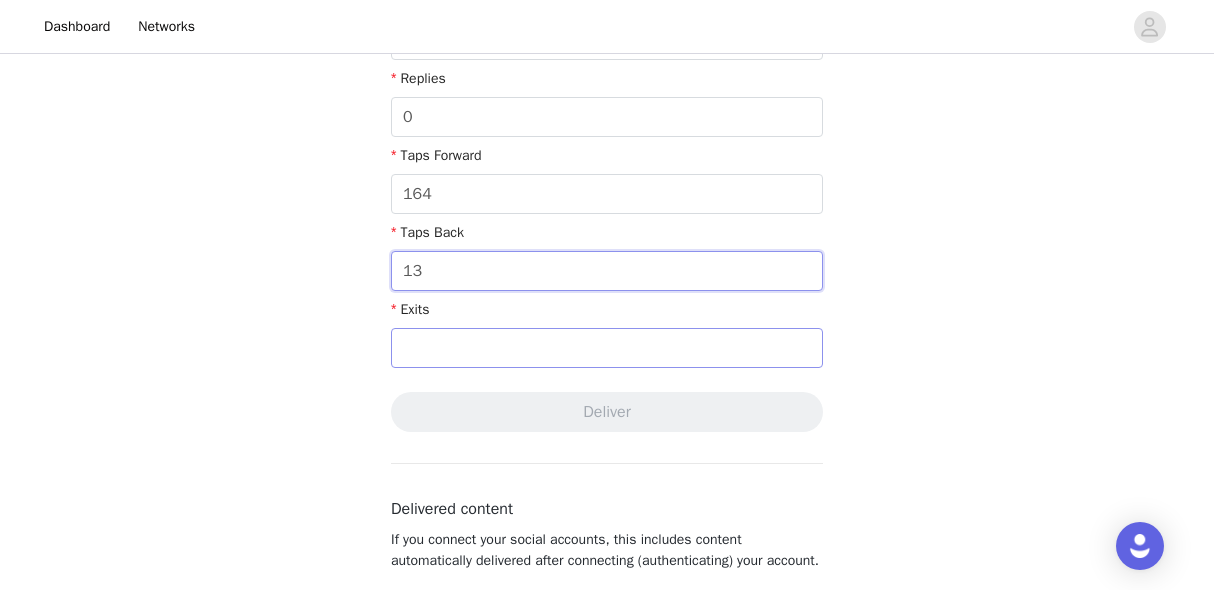 type on "13" 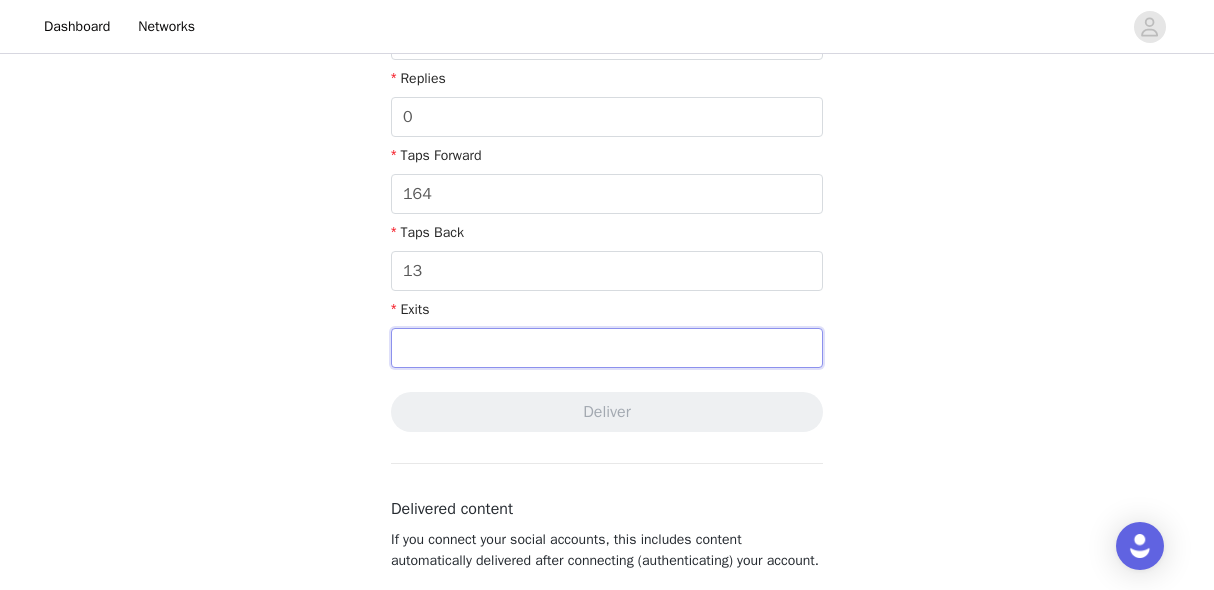 click at bounding box center [607, 348] 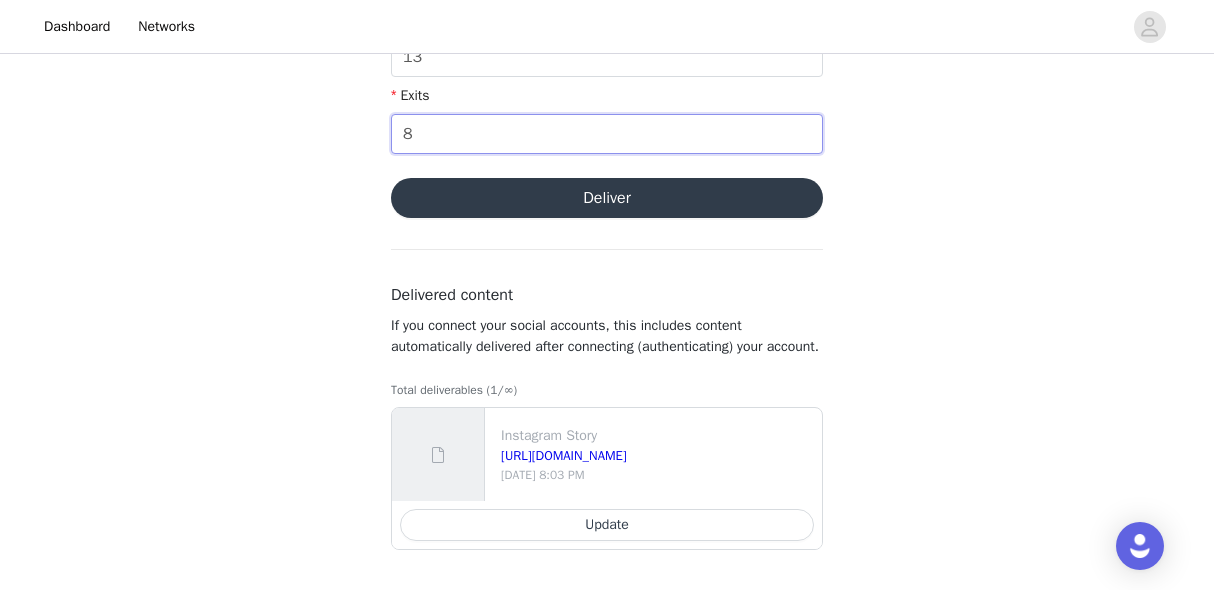 scroll, scrollTop: 985, scrollLeft: 0, axis: vertical 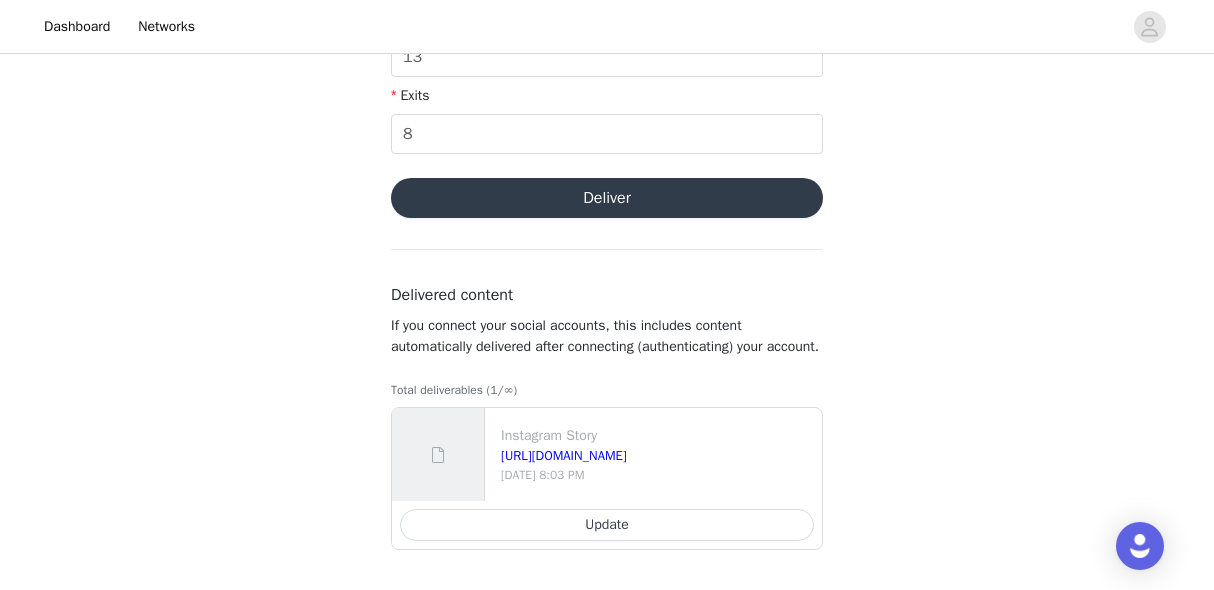 click on "Deliver" at bounding box center [607, 198] 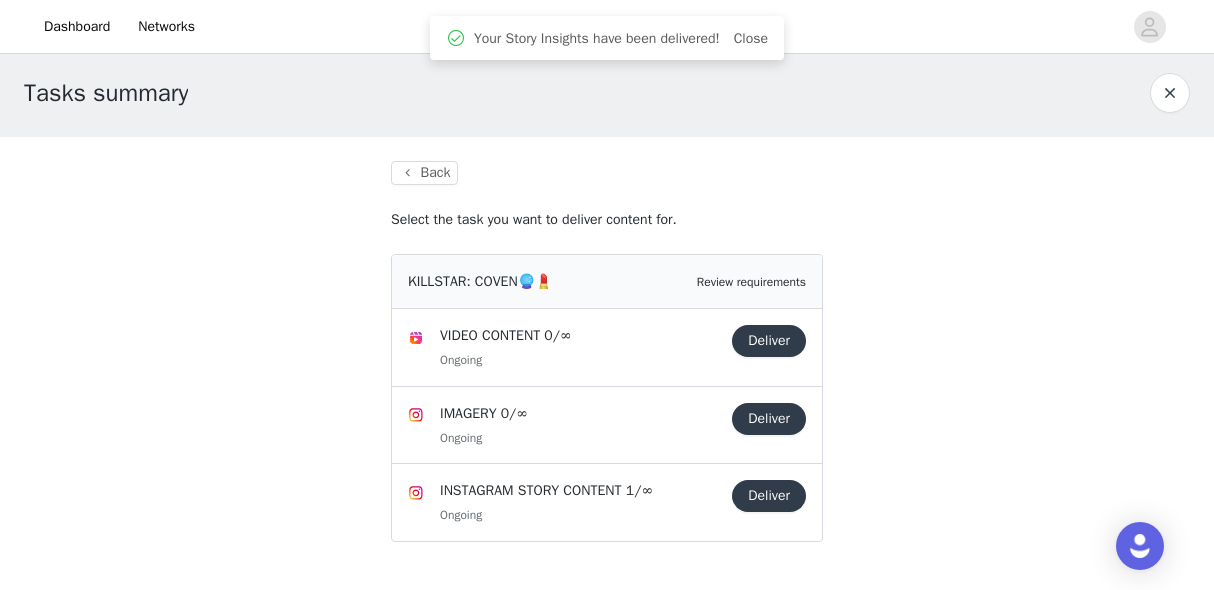 scroll, scrollTop: 7, scrollLeft: 0, axis: vertical 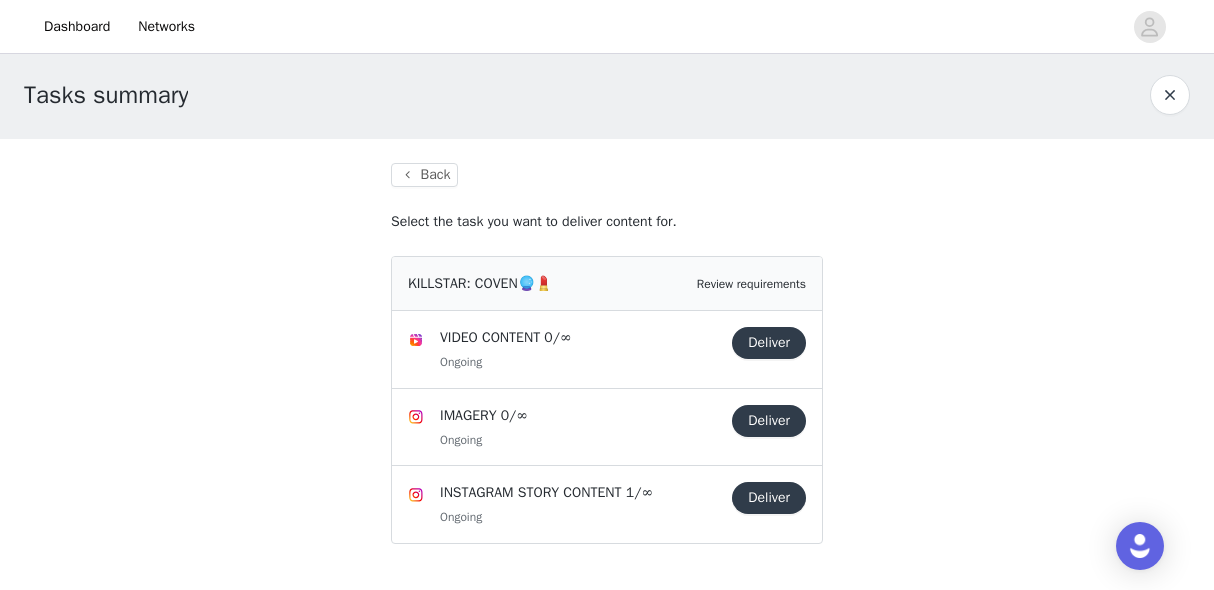 click on "Deliver" at bounding box center [769, 343] 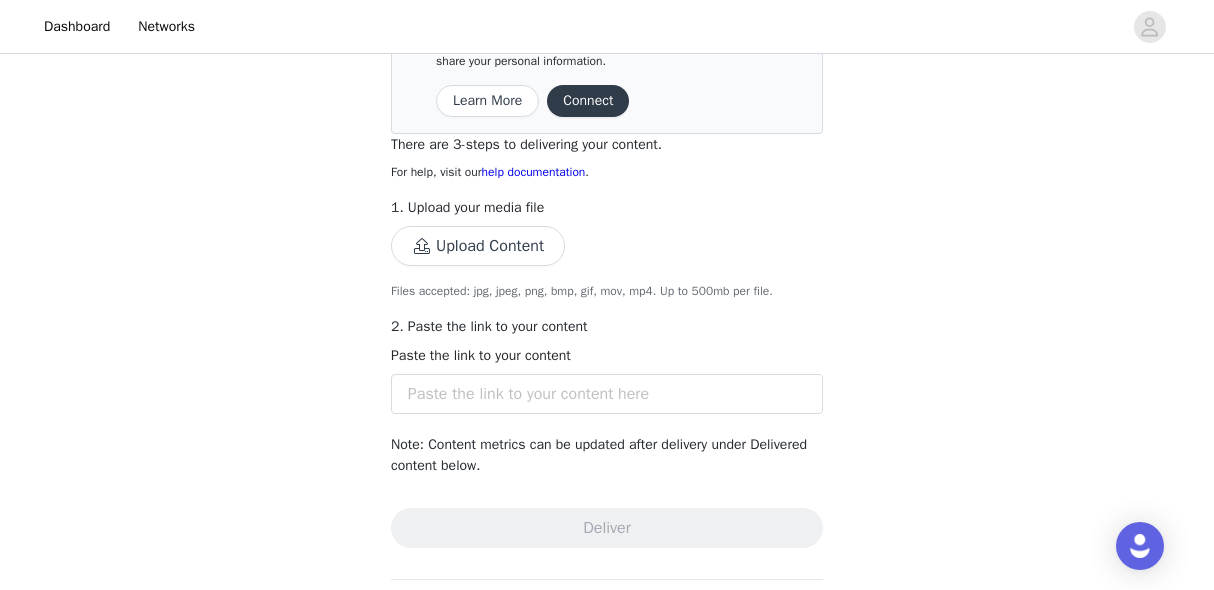 scroll, scrollTop: 307, scrollLeft: 0, axis: vertical 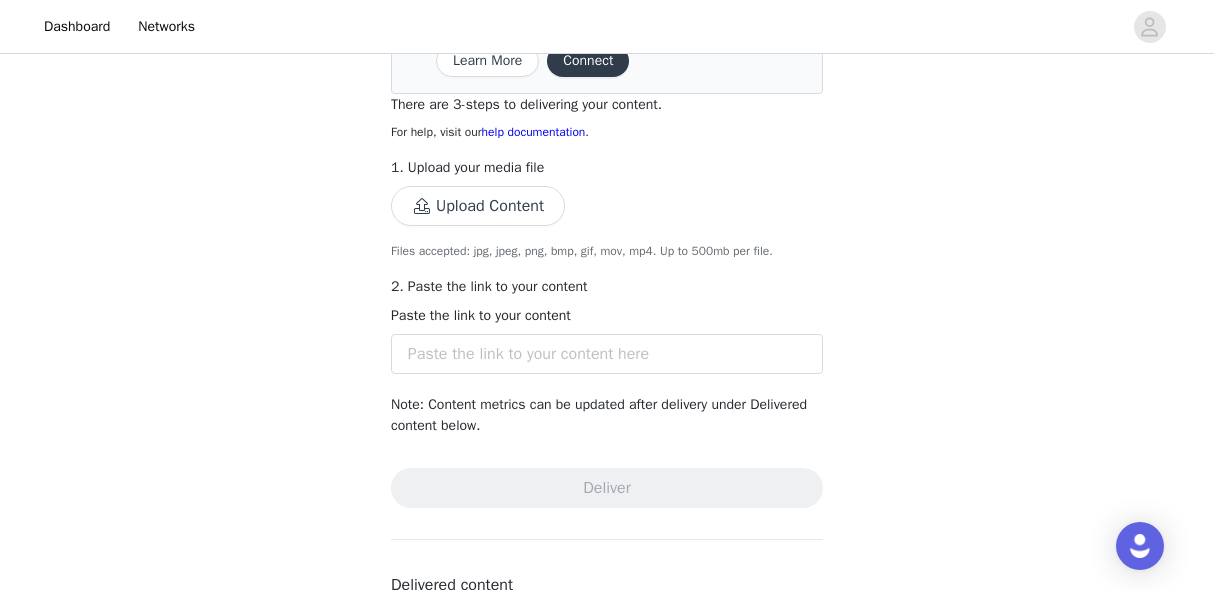 click on "Upload Content" at bounding box center (478, 206) 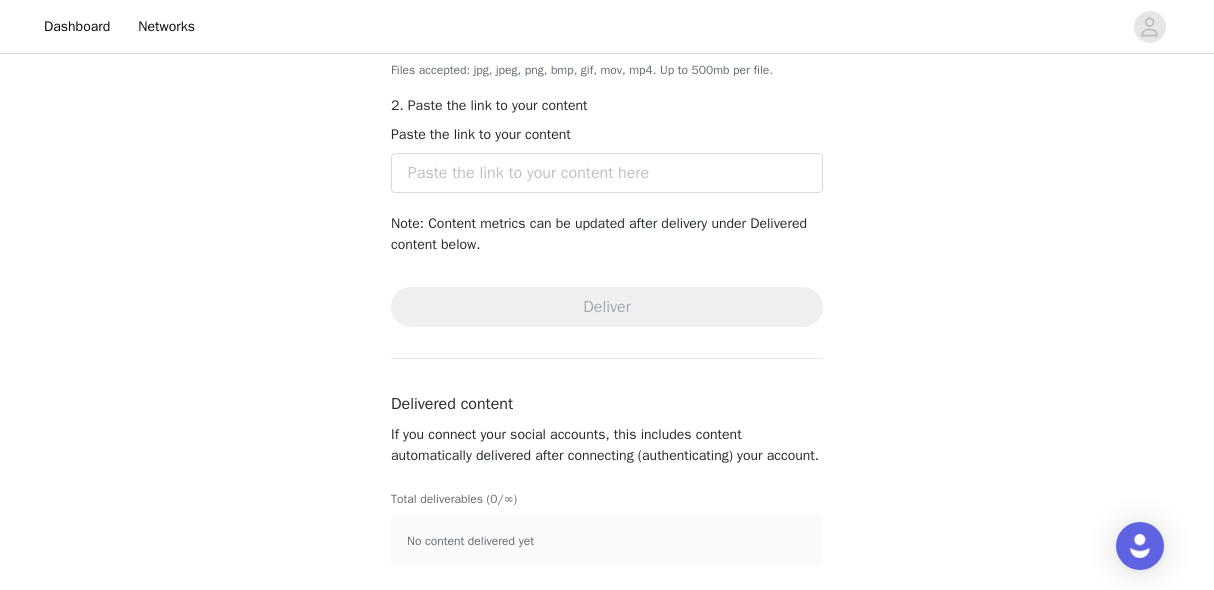 scroll, scrollTop: 620, scrollLeft: 0, axis: vertical 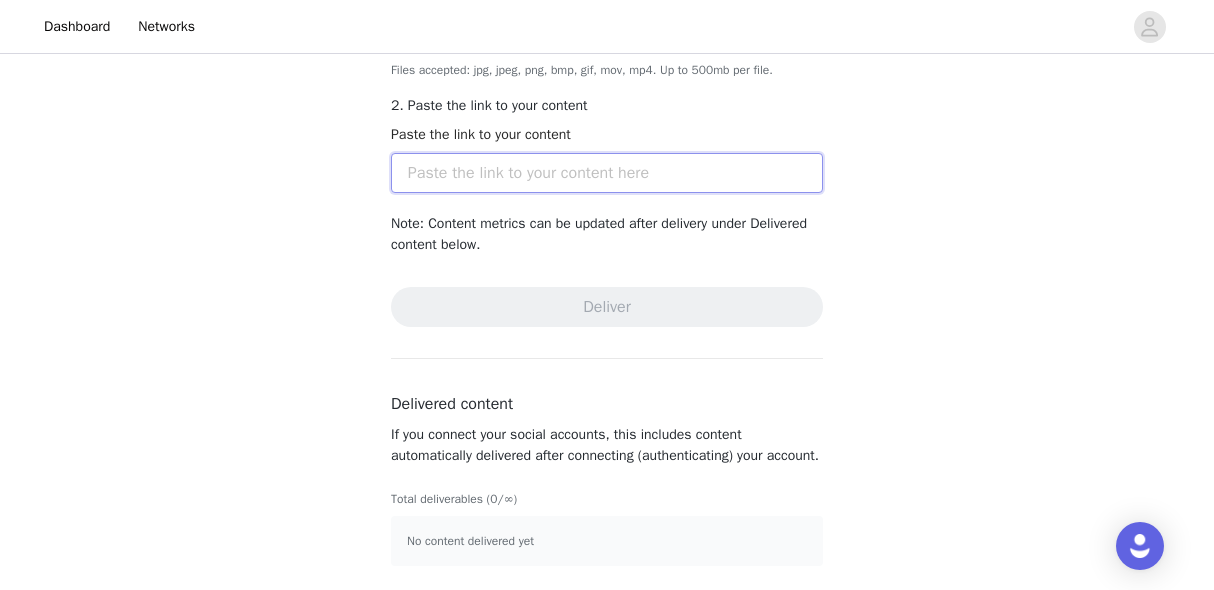 click at bounding box center [607, 173] 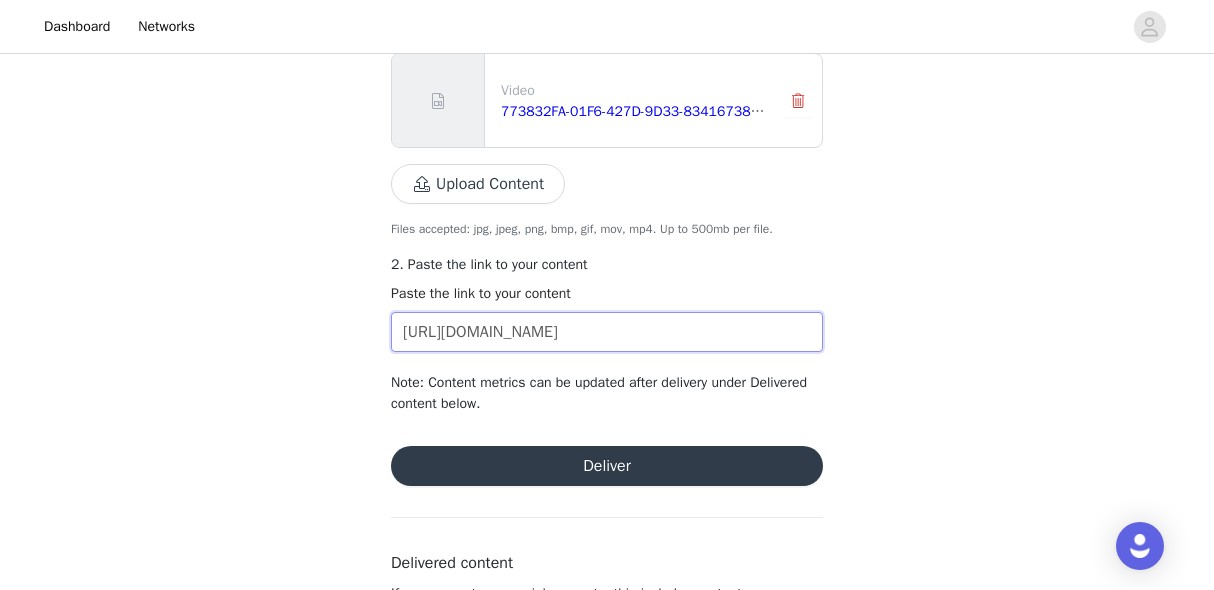 scroll, scrollTop: 425, scrollLeft: 0, axis: vertical 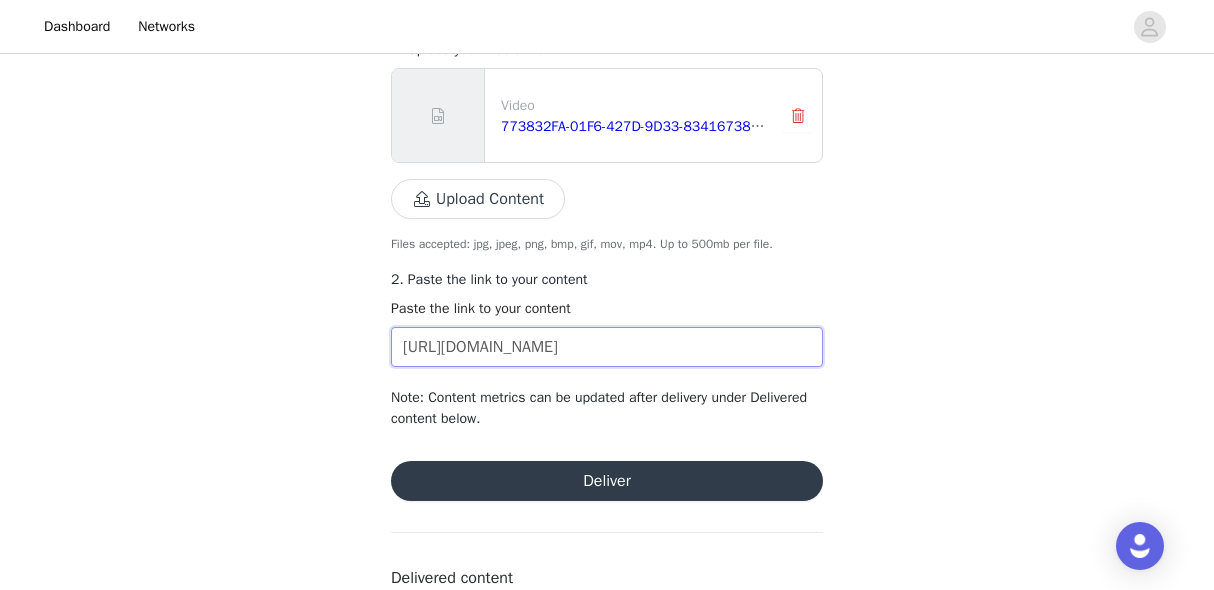 type on "https://www.tiktok.com/@vladvonkitsch/video/7526630107927121175" 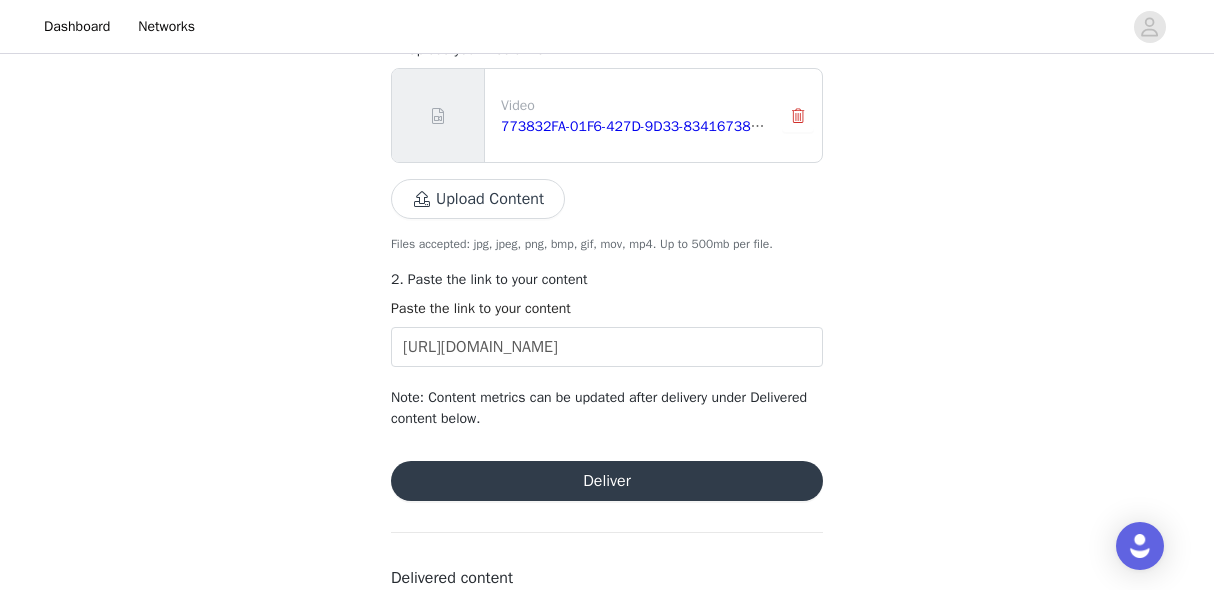 click on "Deliver" at bounding box center (607, 481) 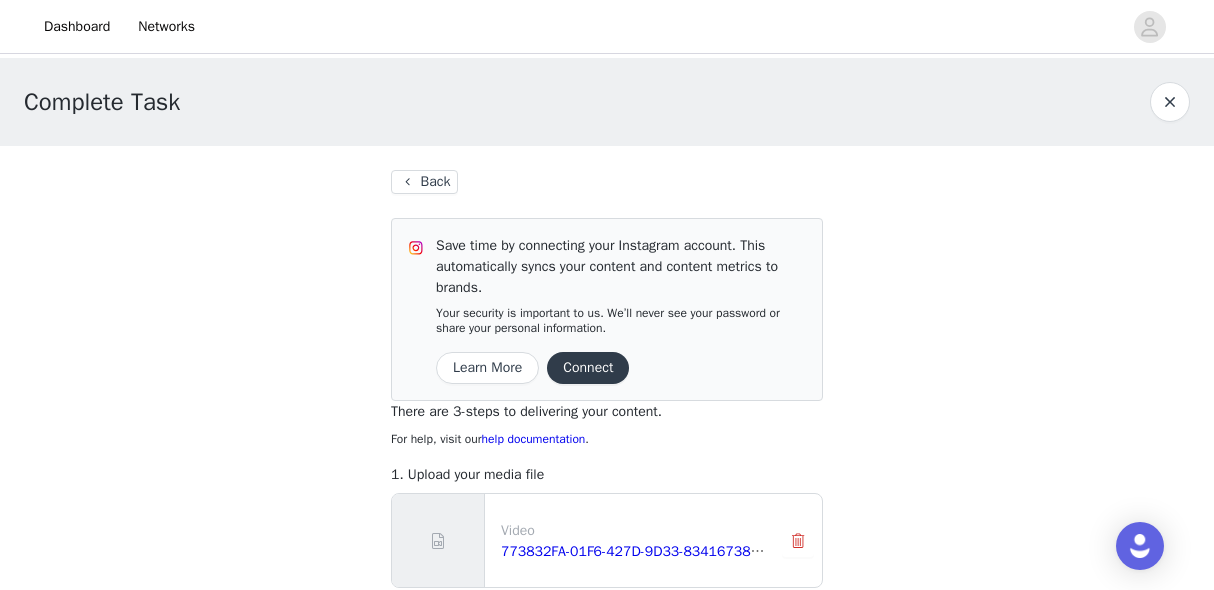 scroll, scrollTop: 0, scrollLeft: 0, axis: both 